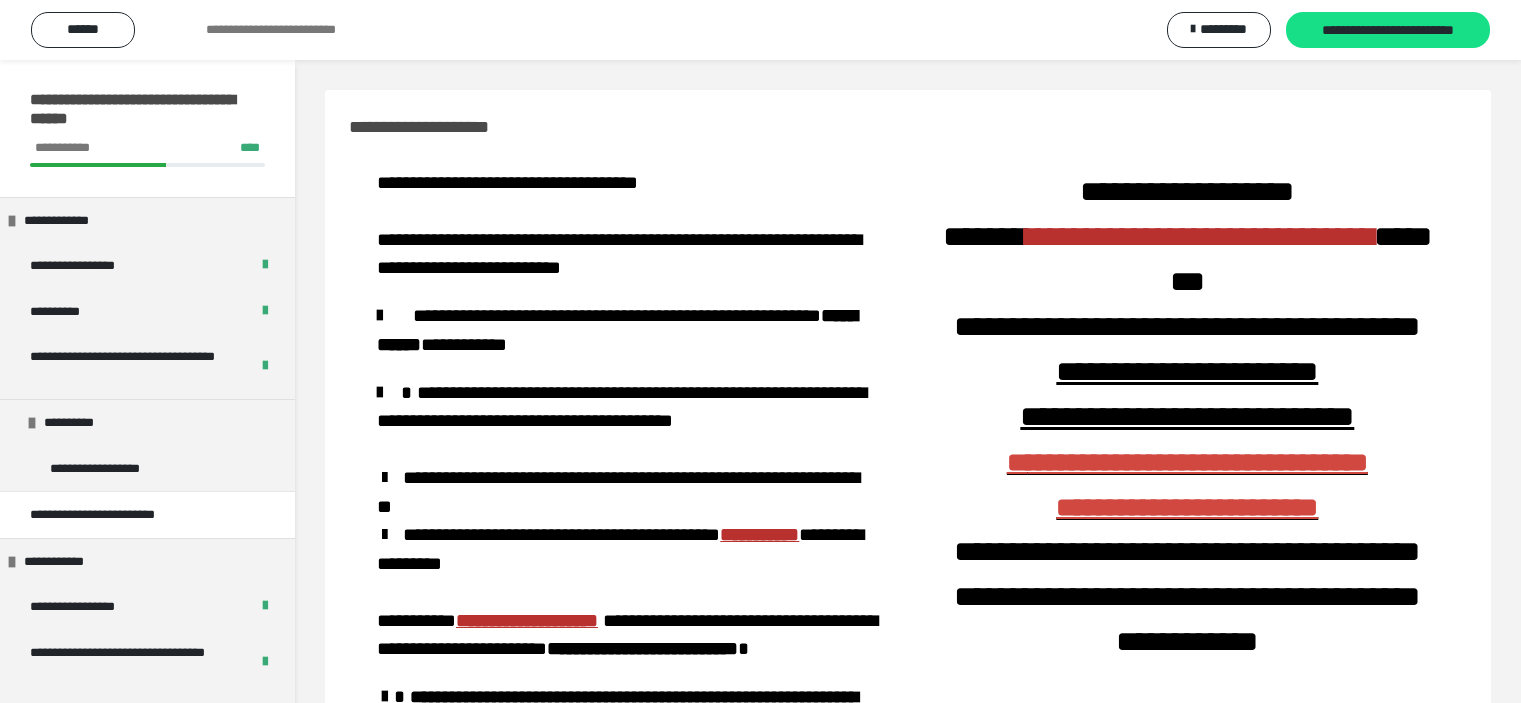 scroll, scrollTop: 0, scrollLeft: 0, axis: both 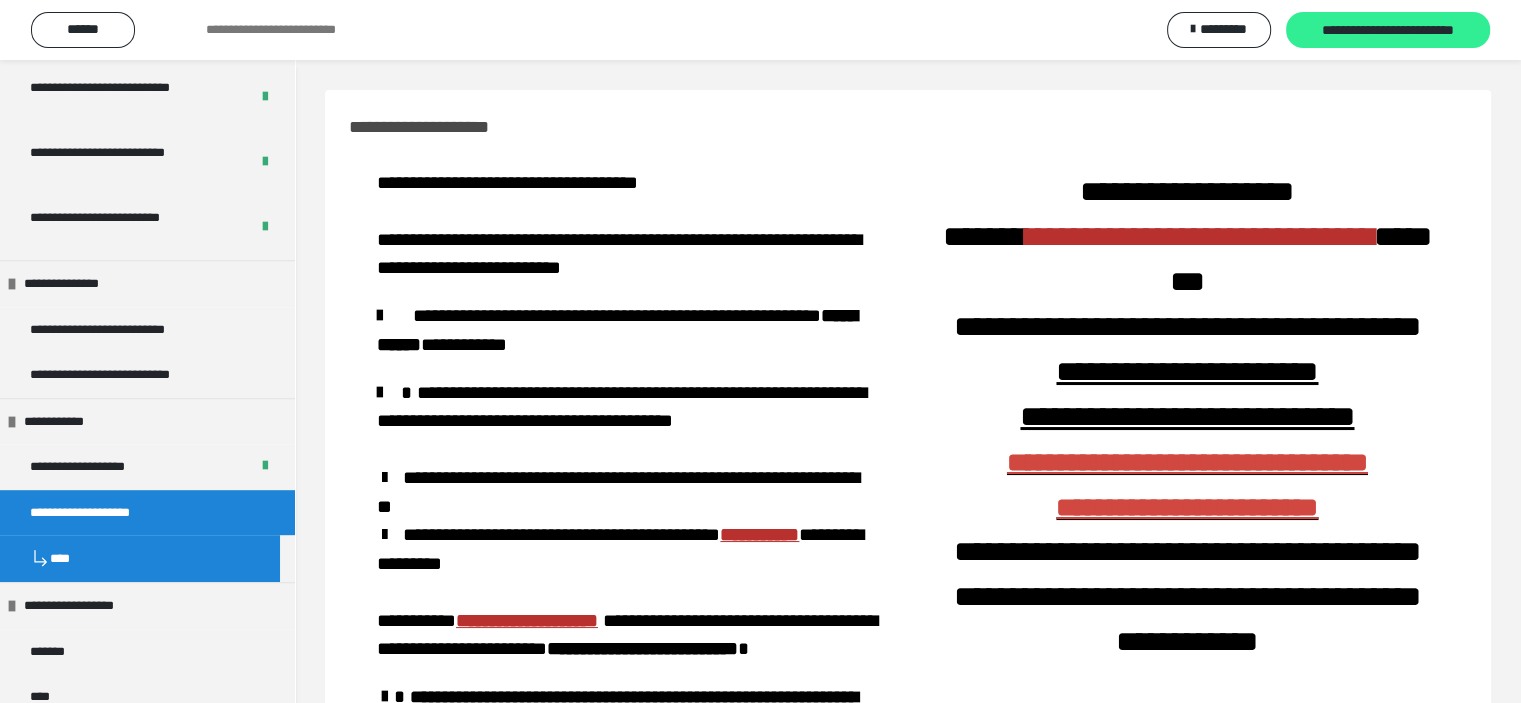 click on "**********" at bounding box center (1388, 31) 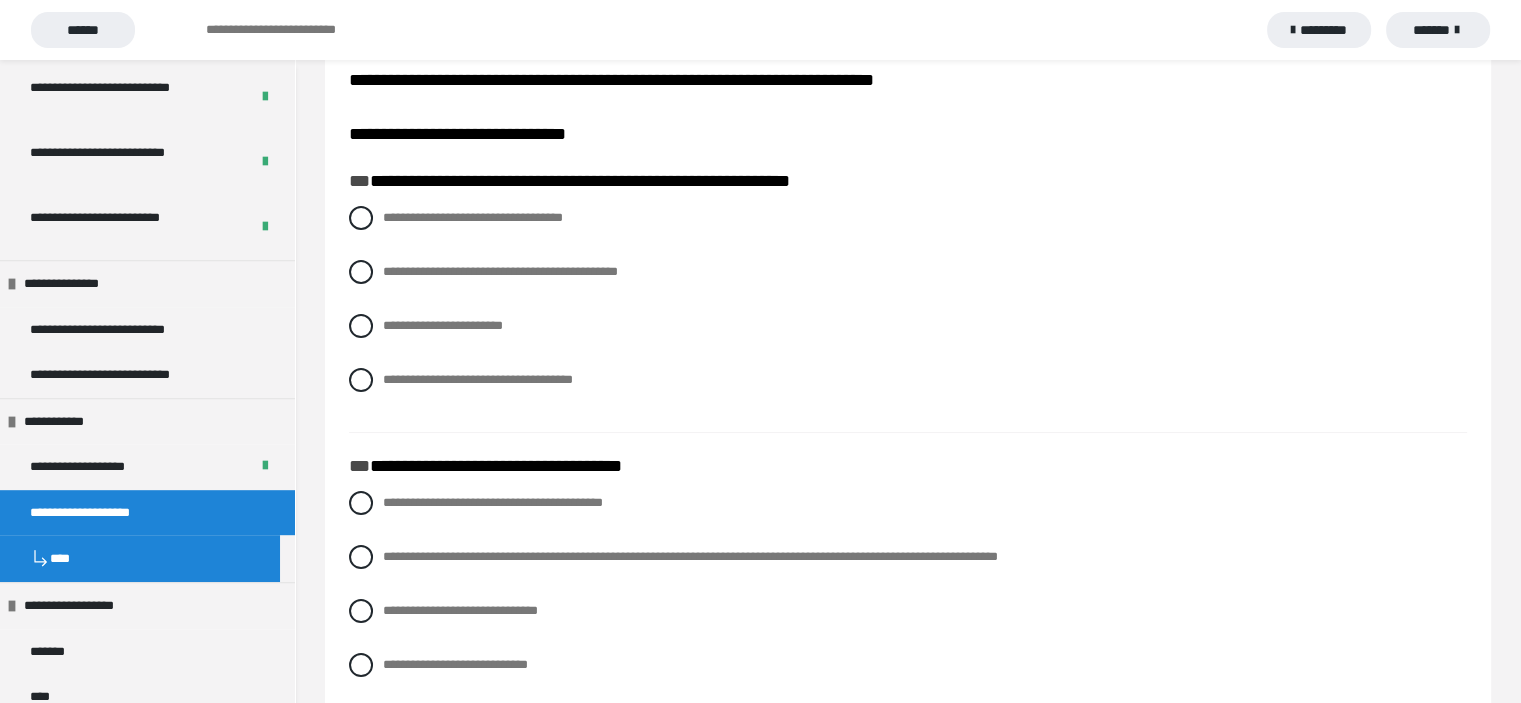 scroll, scrollTop: 159, scrollLeft: 0, axis: vertical 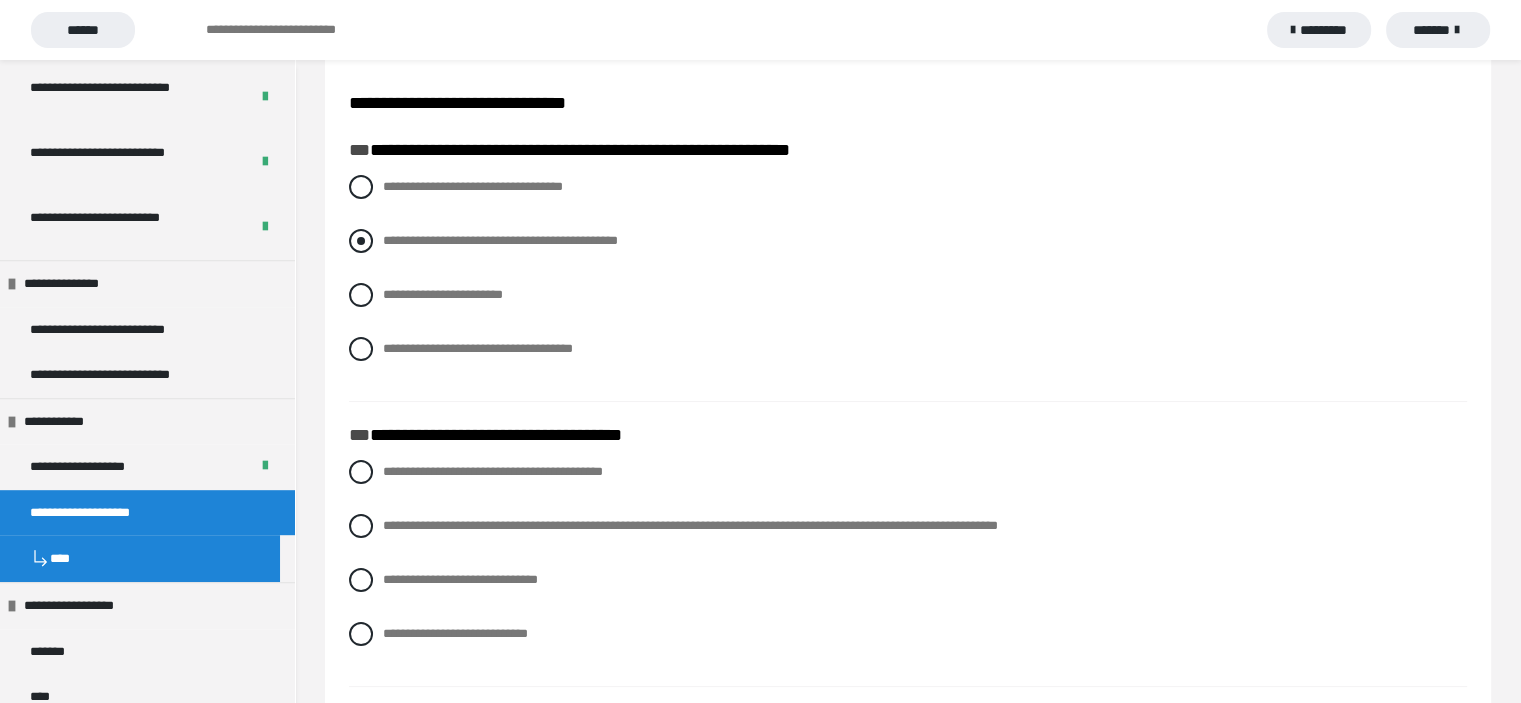click at bounding box center [361, 241] 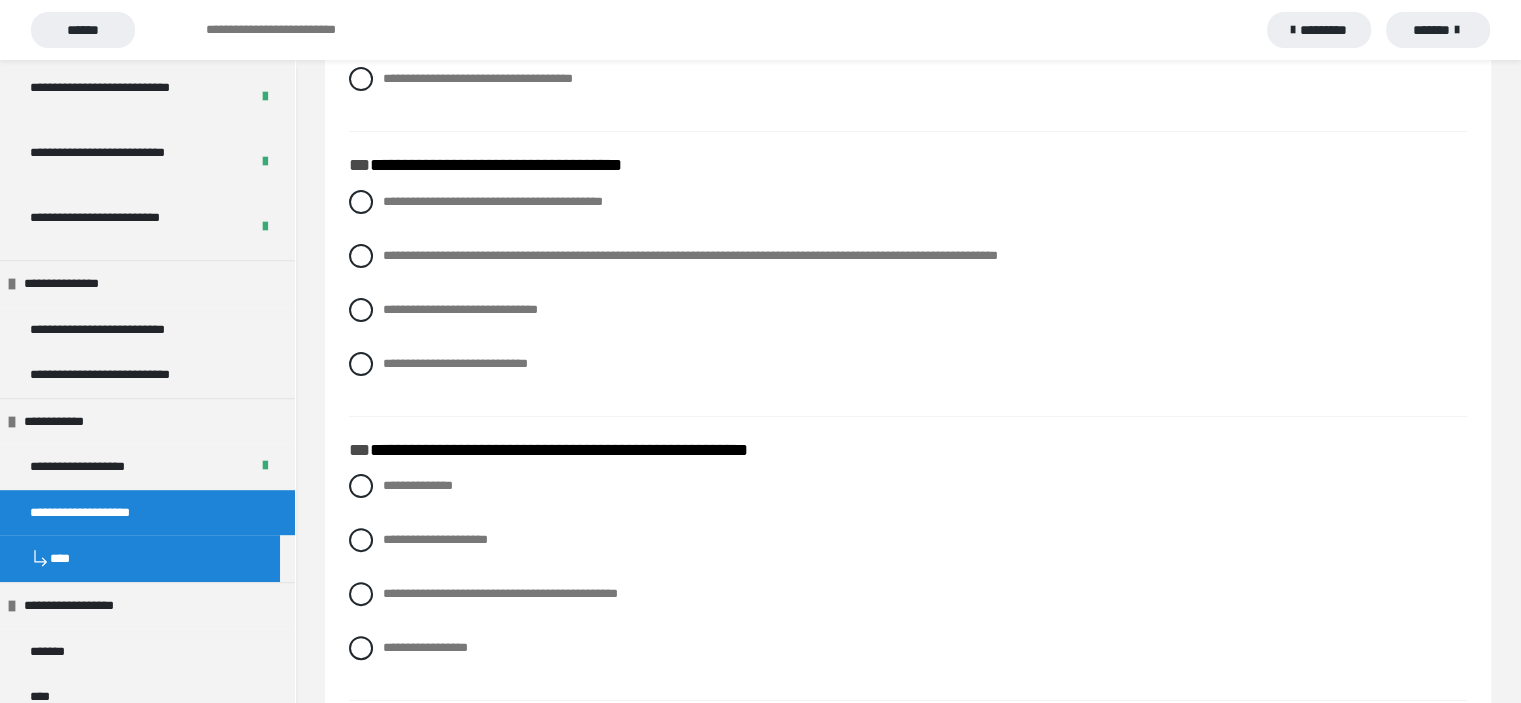 scroll, scrollTop: 452, scrollLeft: 0, axis: vertical 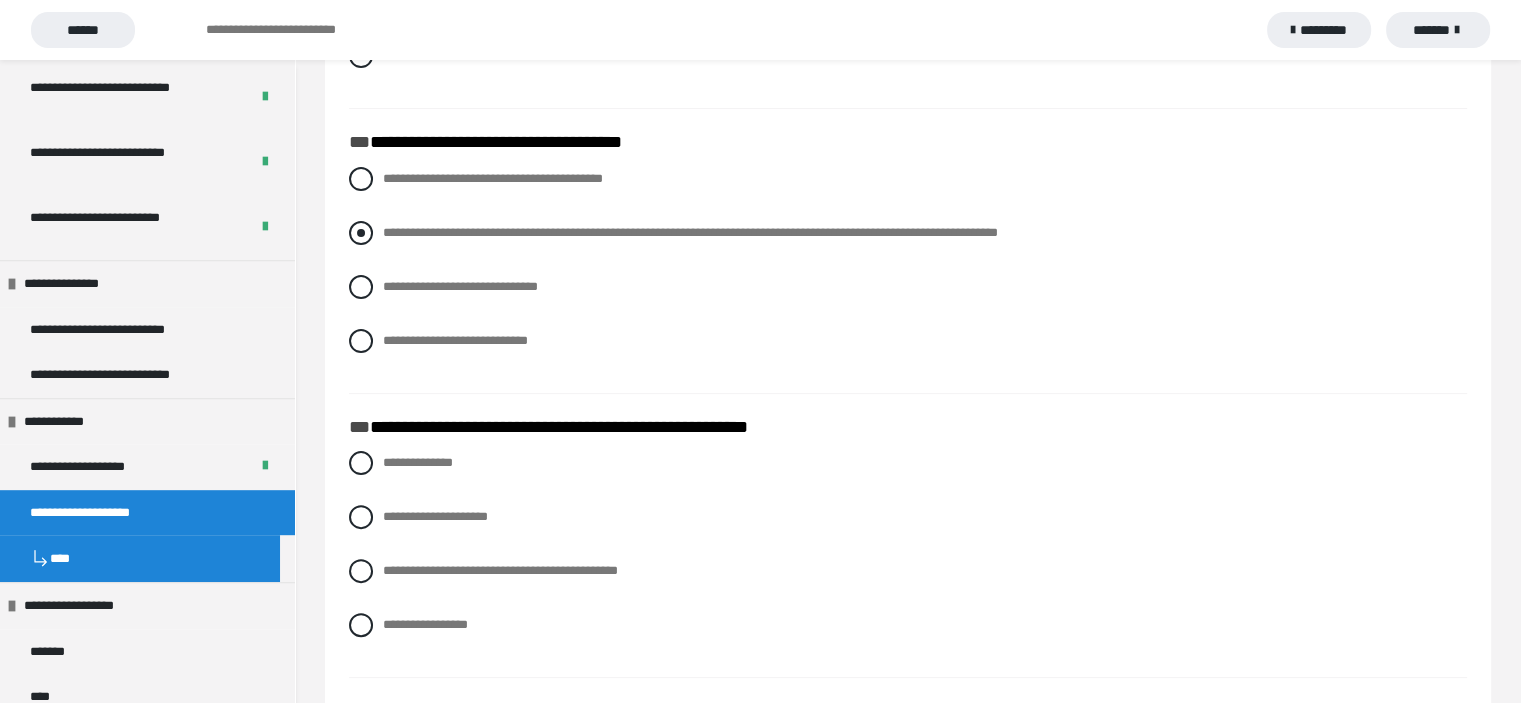 click at bounding box center (361, 233) 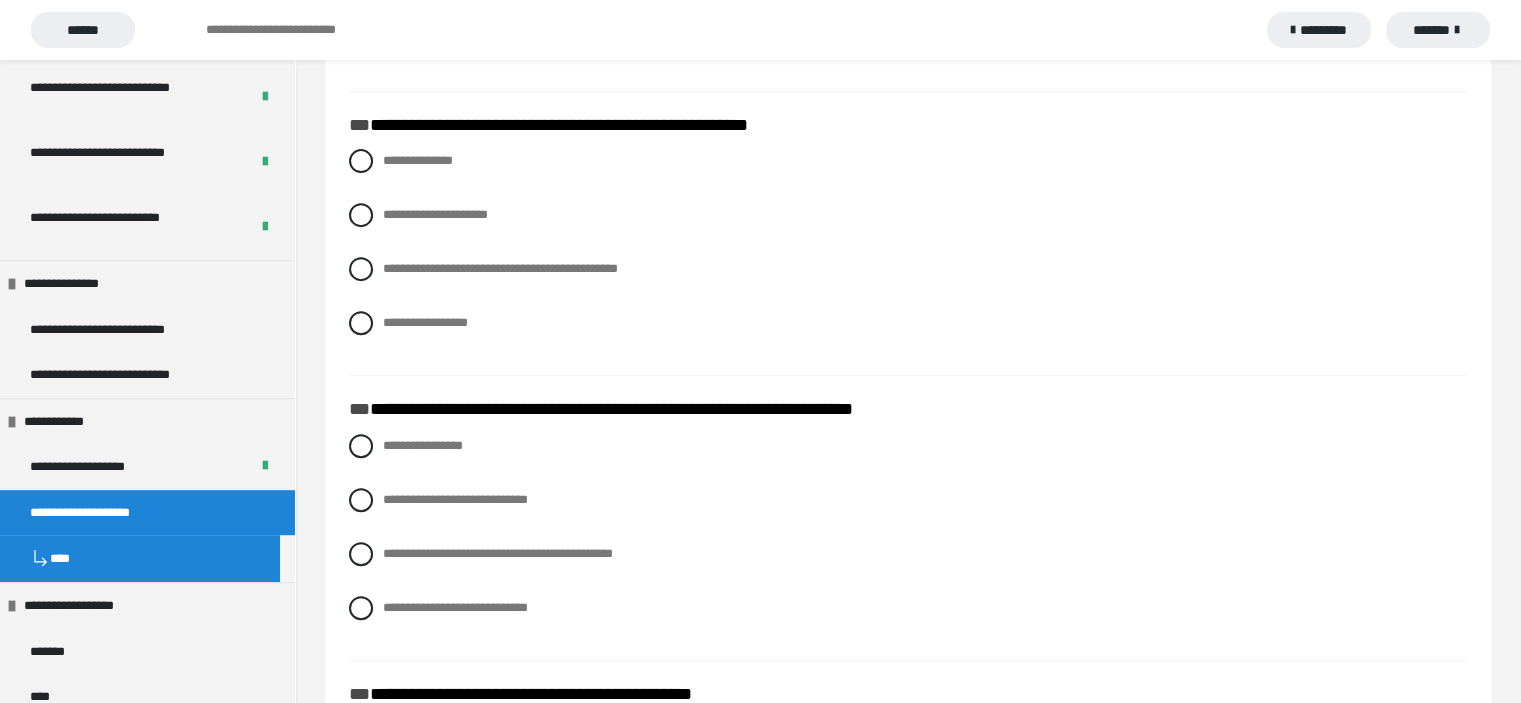 scroll, scrollTop: 762, scrollLeft: 0, axis: vertical 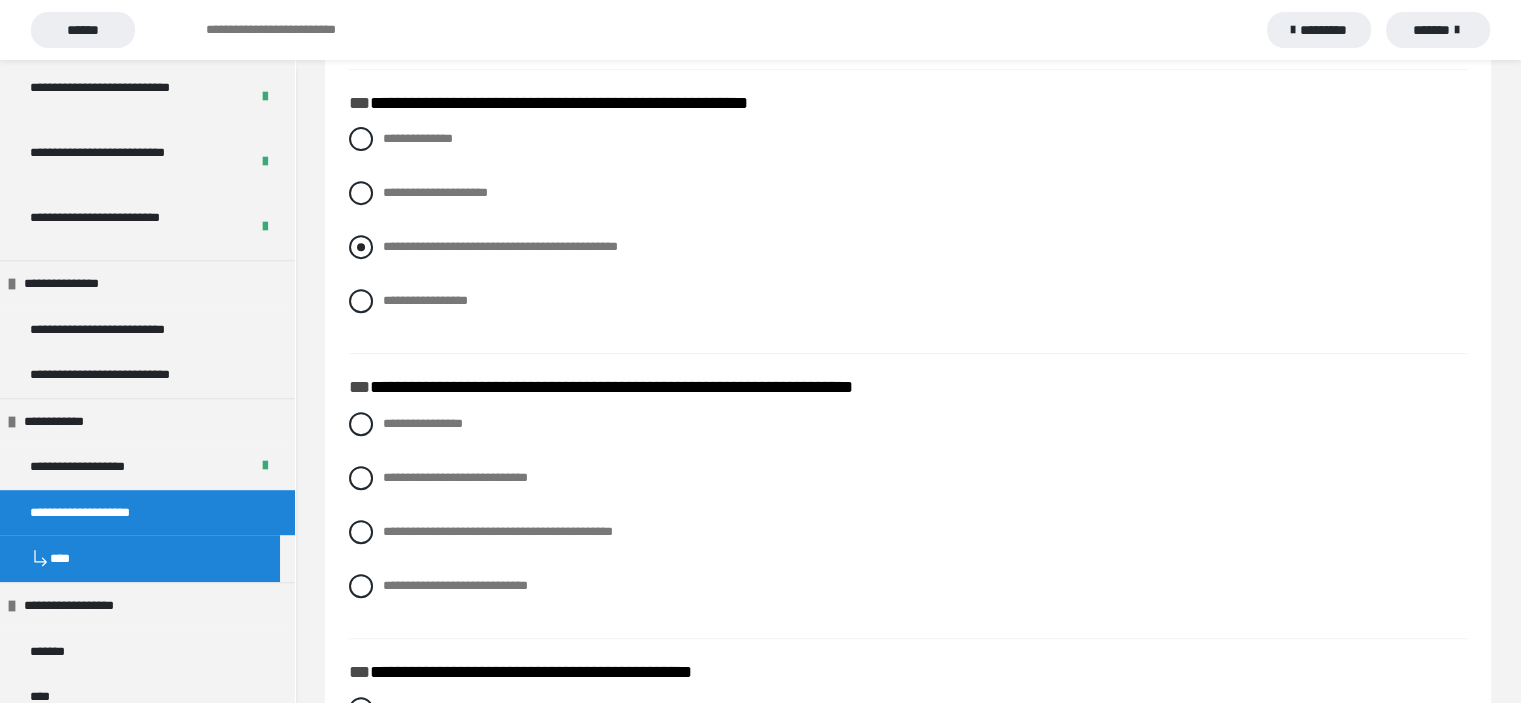 click at bounding box center (361, 247) 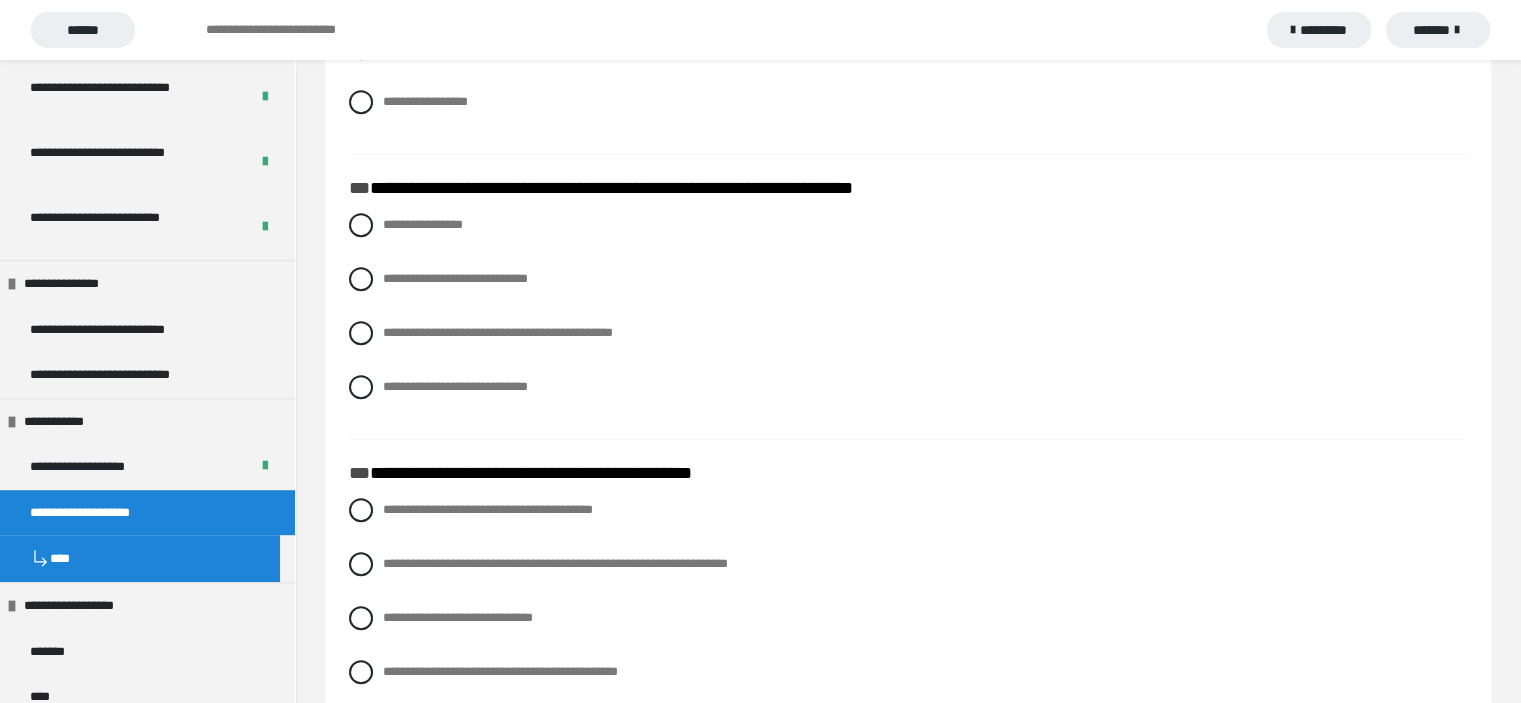 scroll, scrollTop: 1015, scrollLeft: 0, axis: vertical 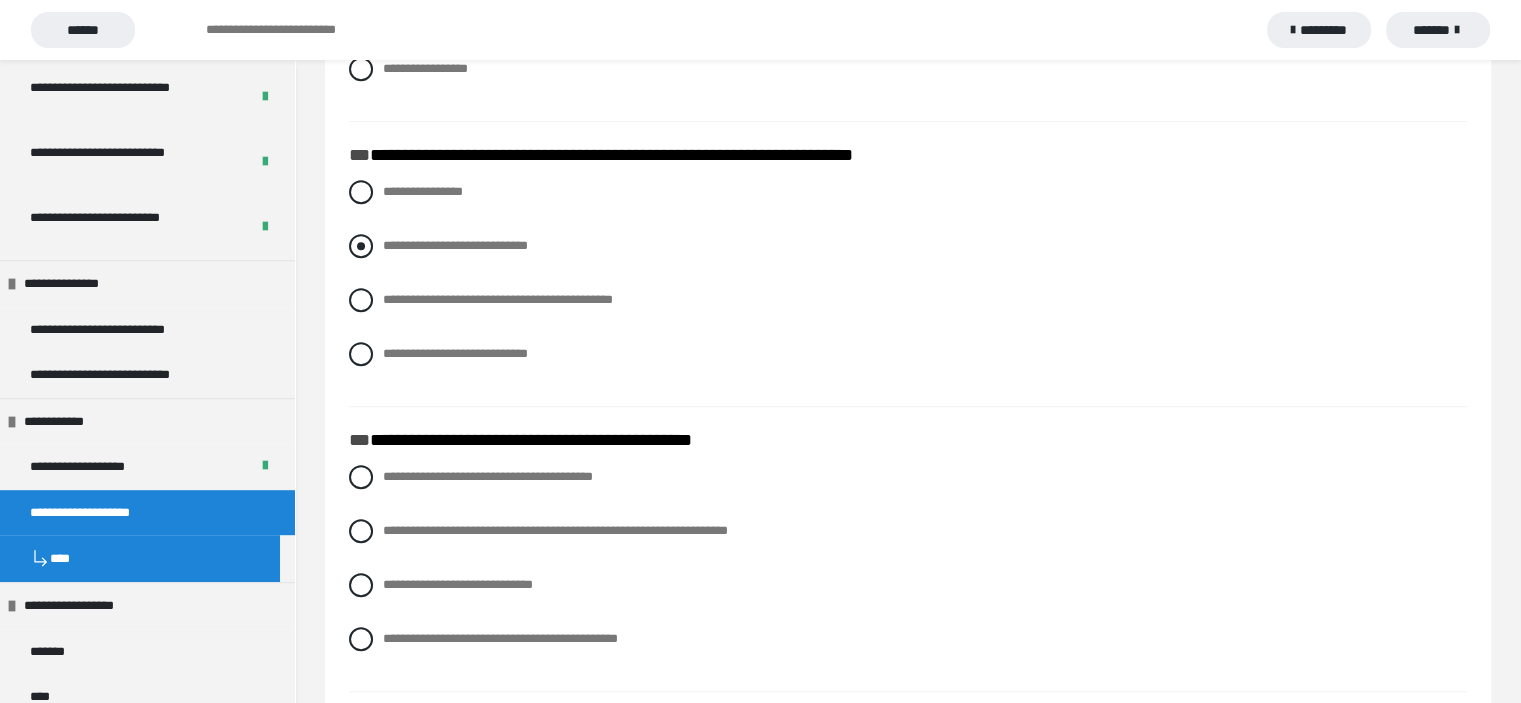 click at bounding box center (361, 246) 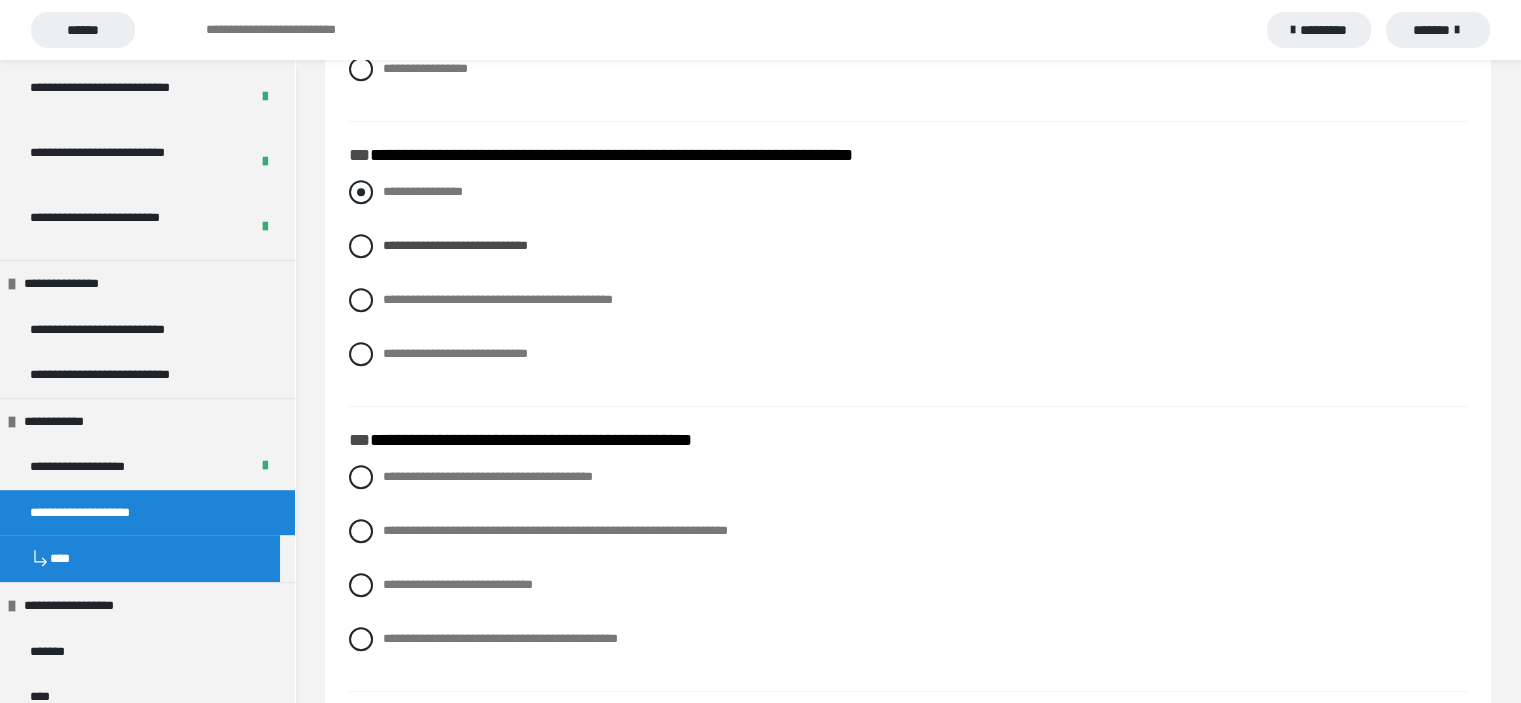 click at bounding box center [361, 192] 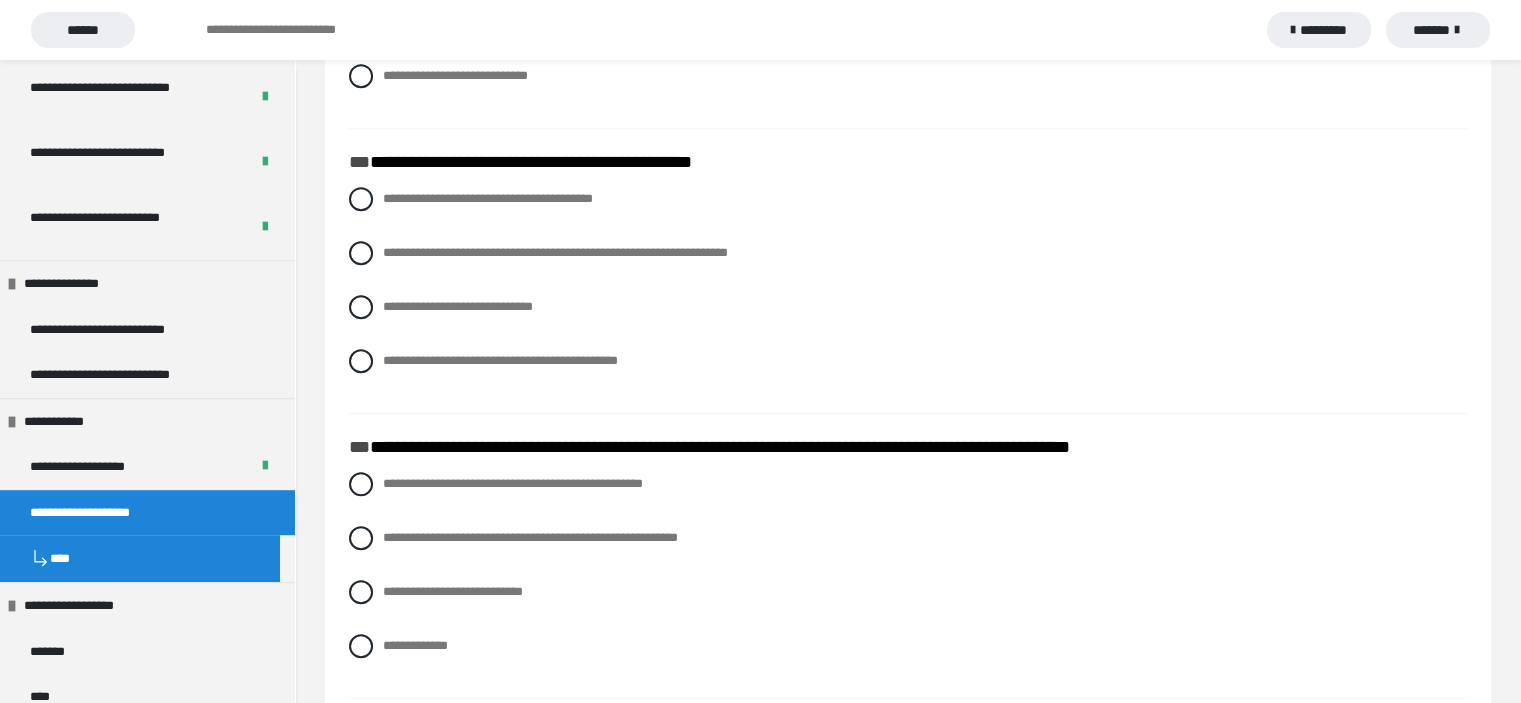 scroll, scrollTop: 1294, scrollLeft: 0, axis: vertical 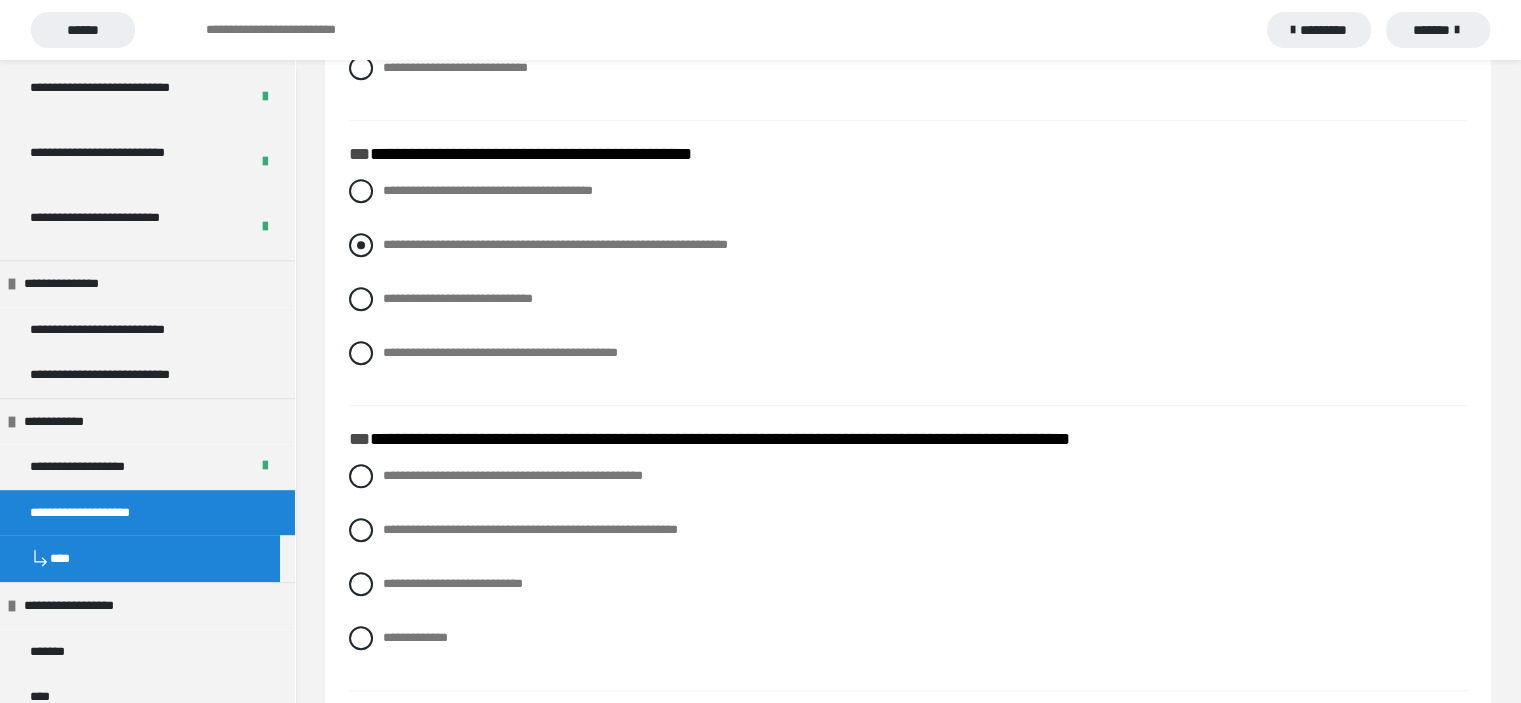click at bounding box center [361, 245] 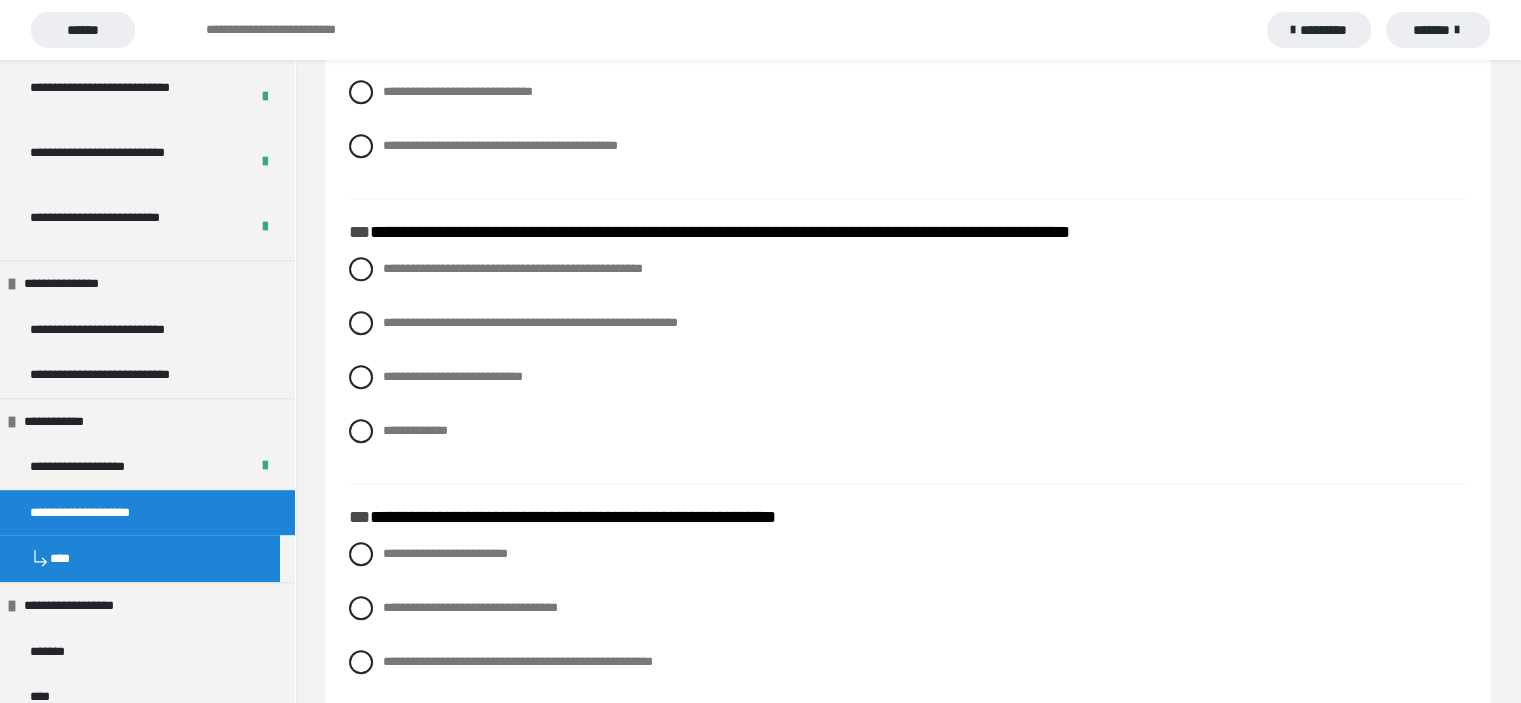 scroll, scrollTop: 1524, scrollLeft: 0, axis: vertical 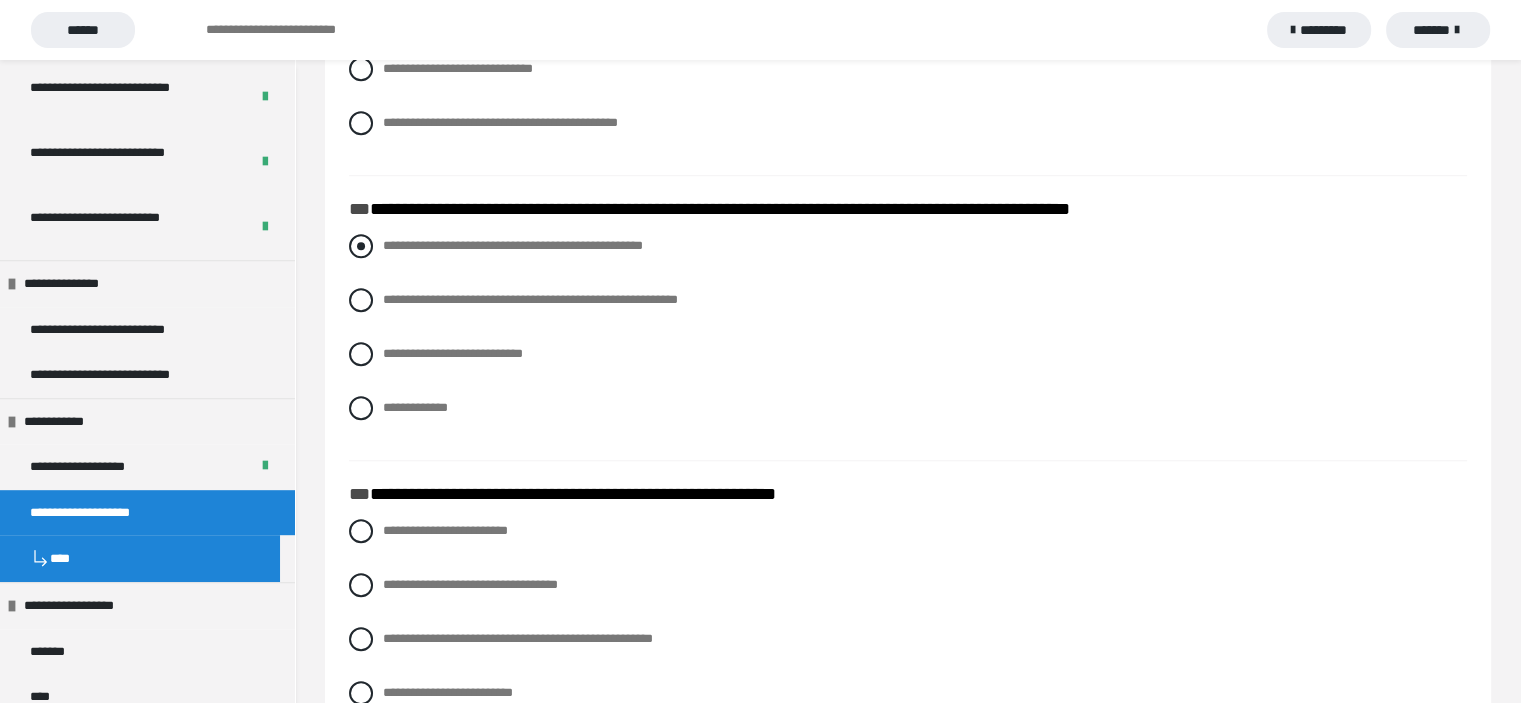 click at bounding box center (361, 246) 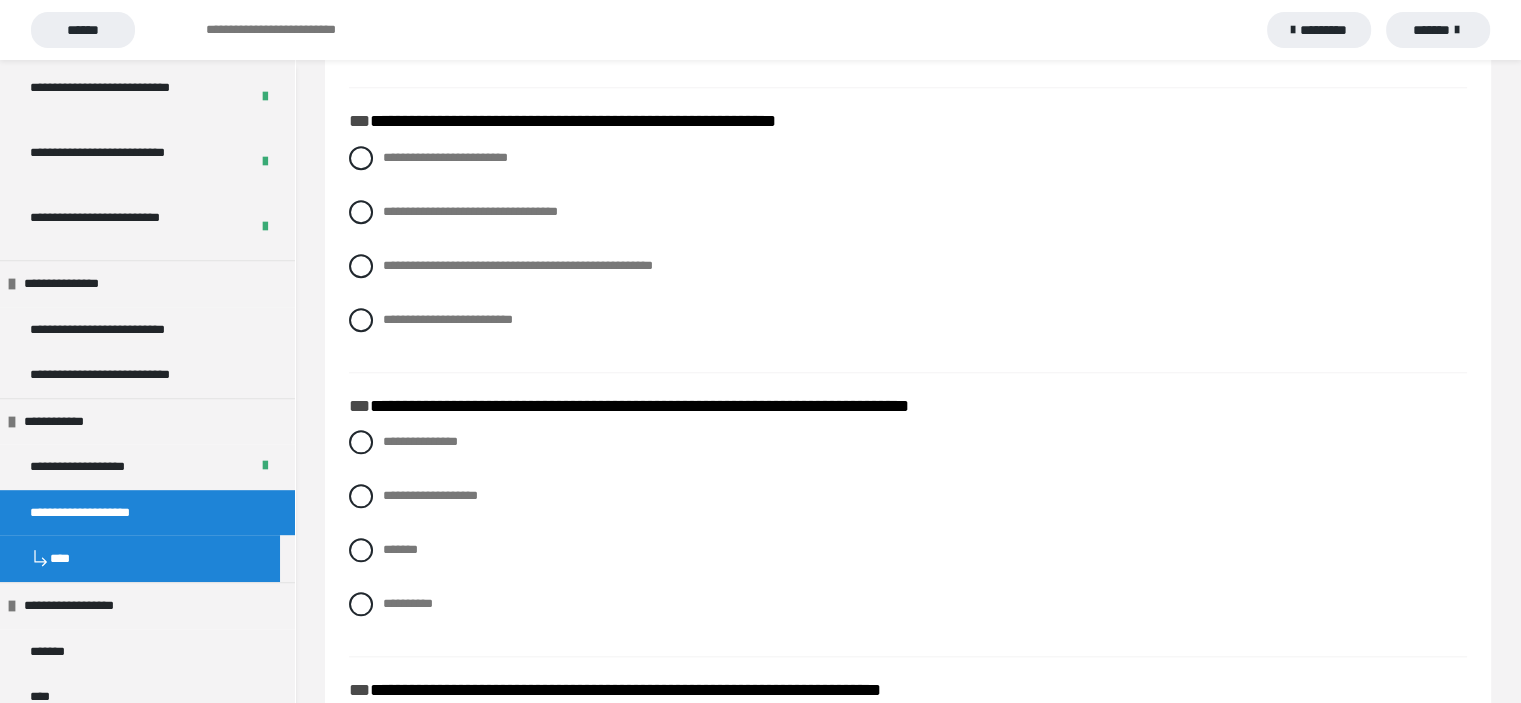 scroll, scrollTop: 1905, scrollLeft: 0, axis: vertical 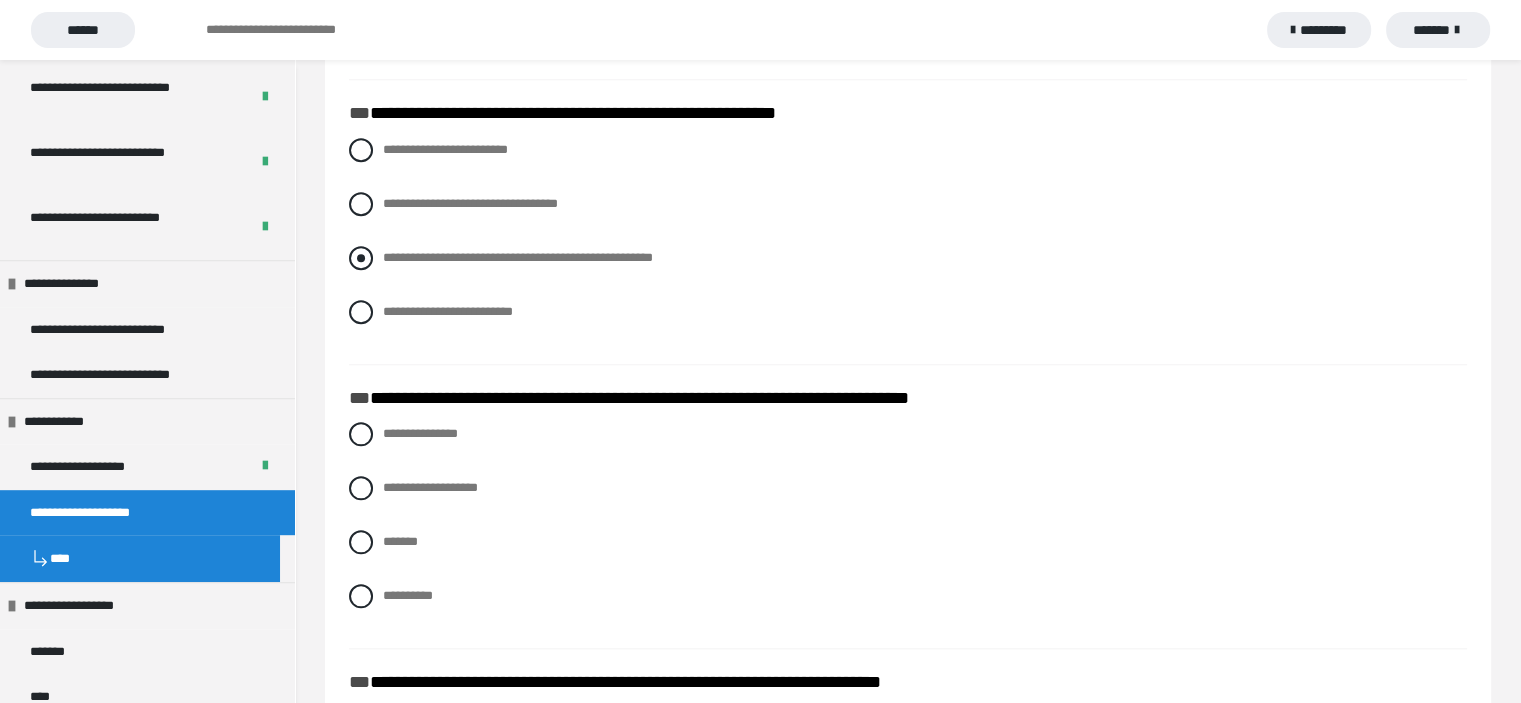 click at bounding box center [361, 258] 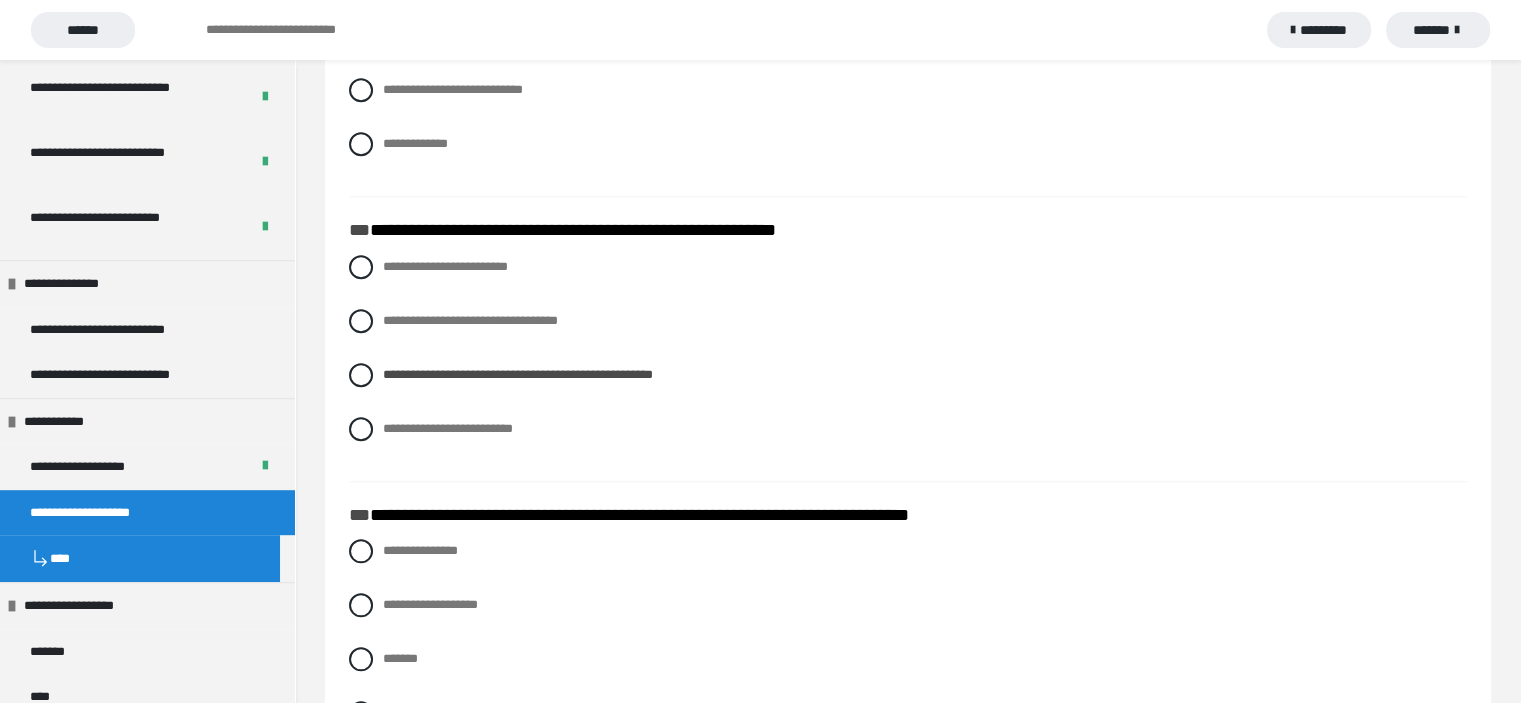 scroll, scrollTop: 1876, scrollLeft: 0, axis: vertical 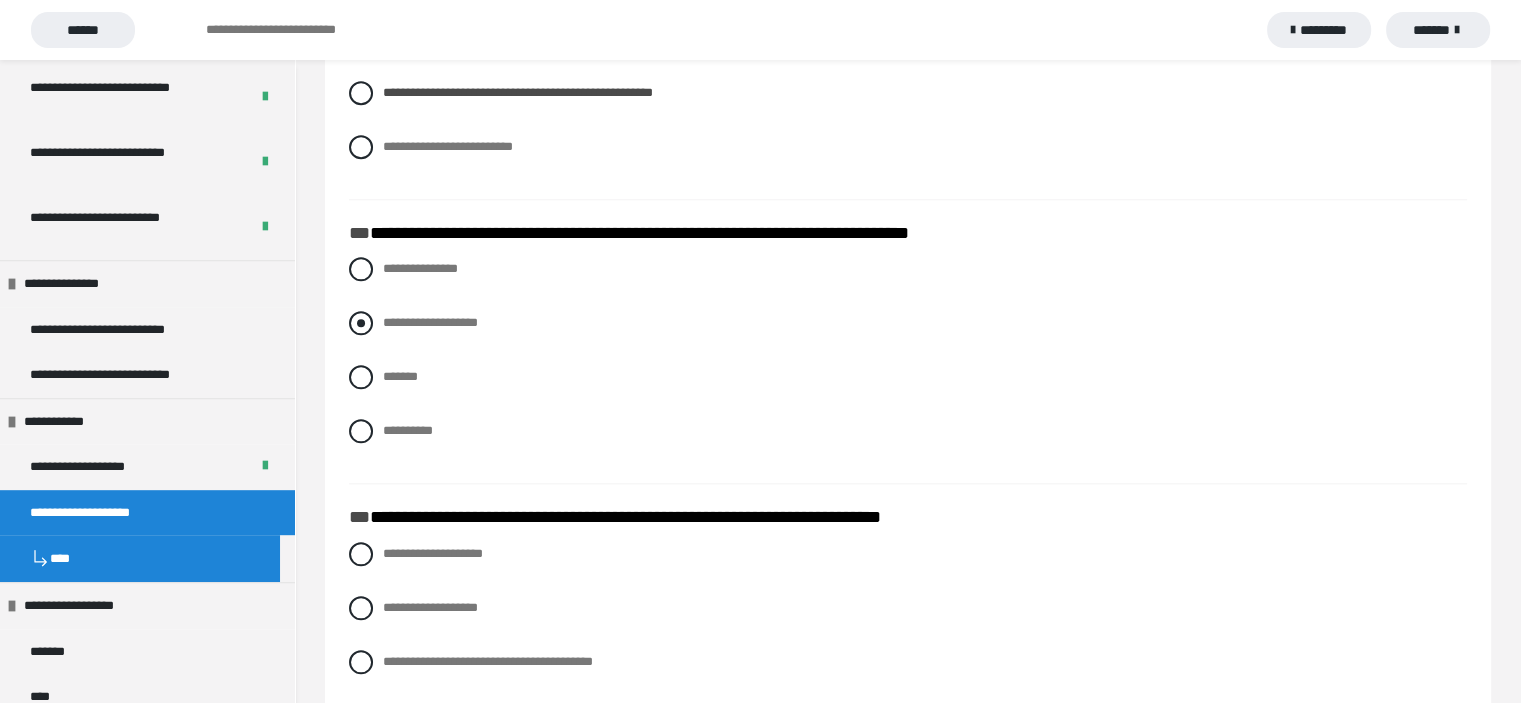 click at bounding box center (361, 323) 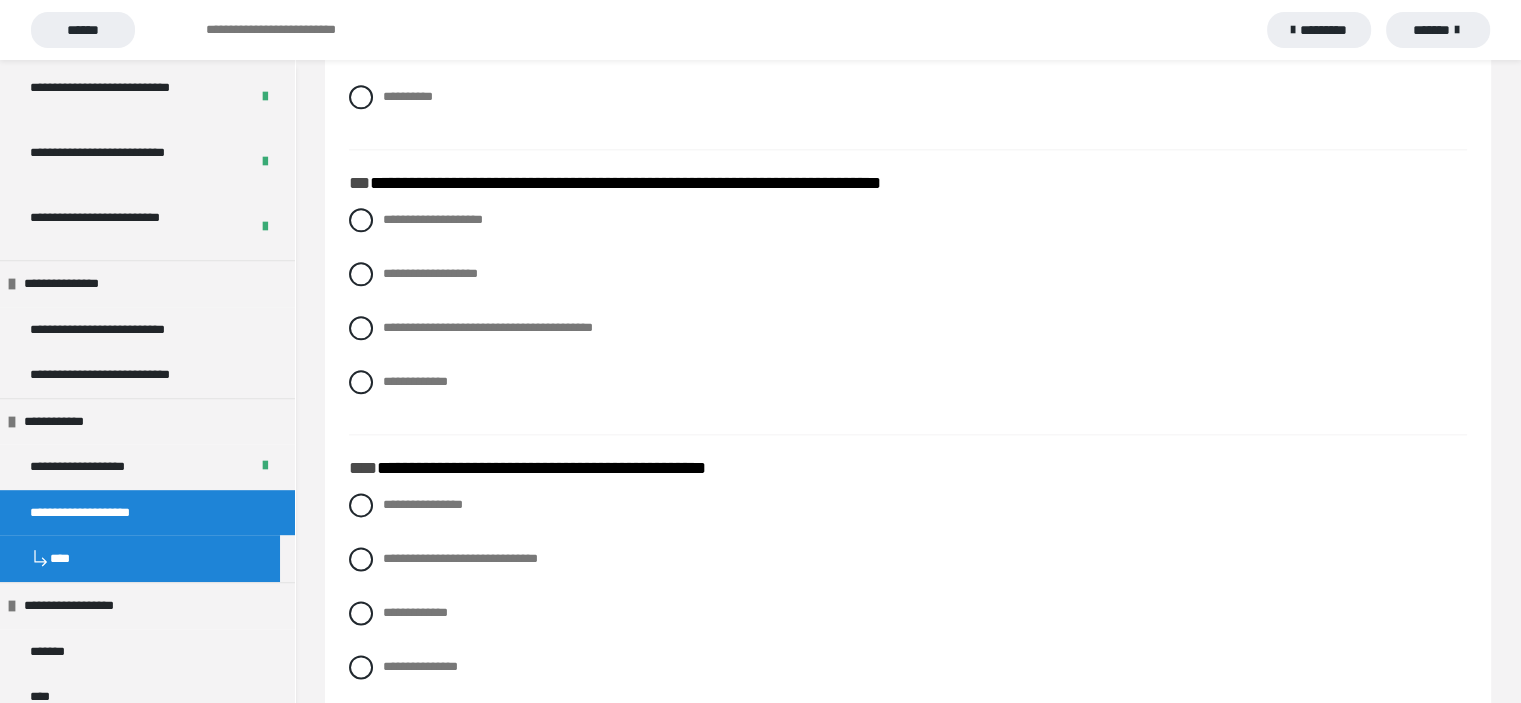 scroll, scrollTop: 2427, scrollLeft: 0, axis: vertical 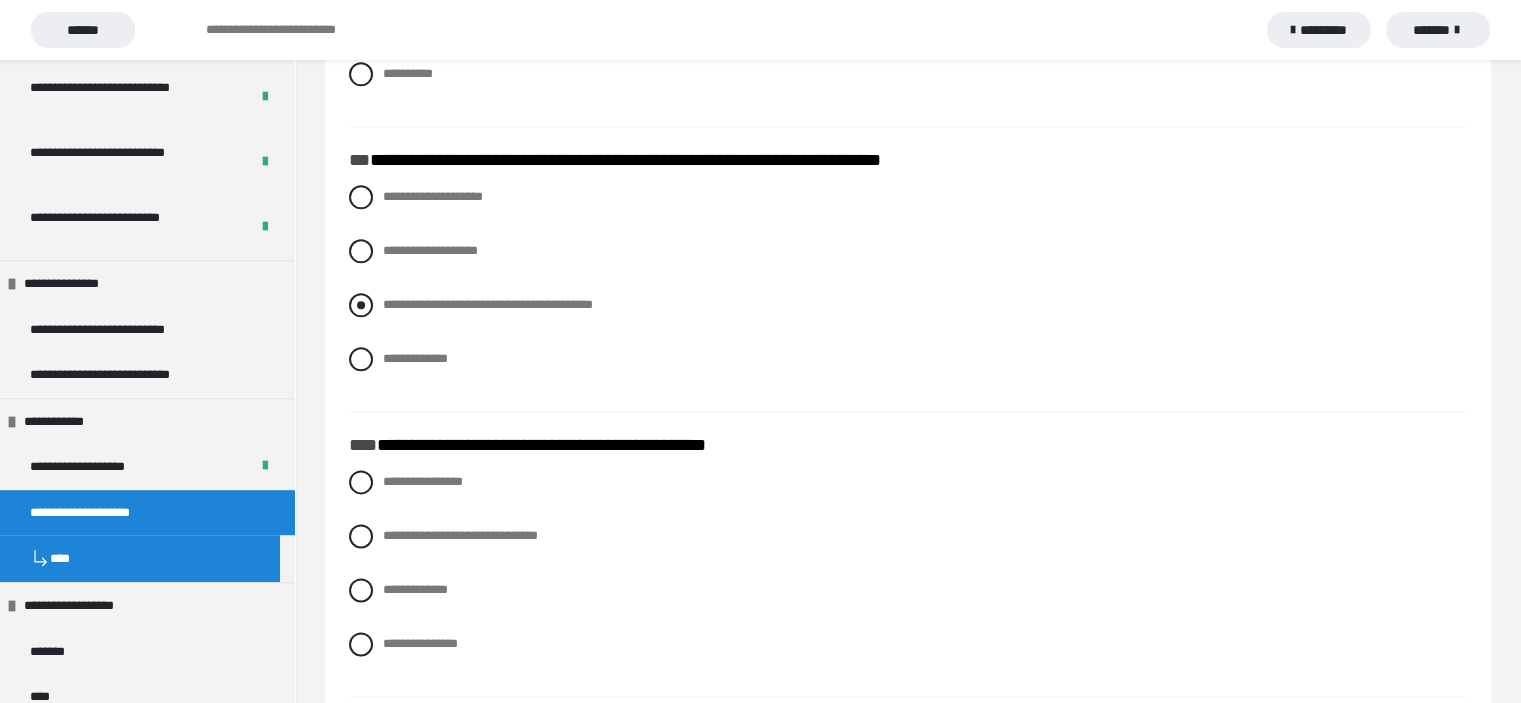 click at bounding box center [361, 305] 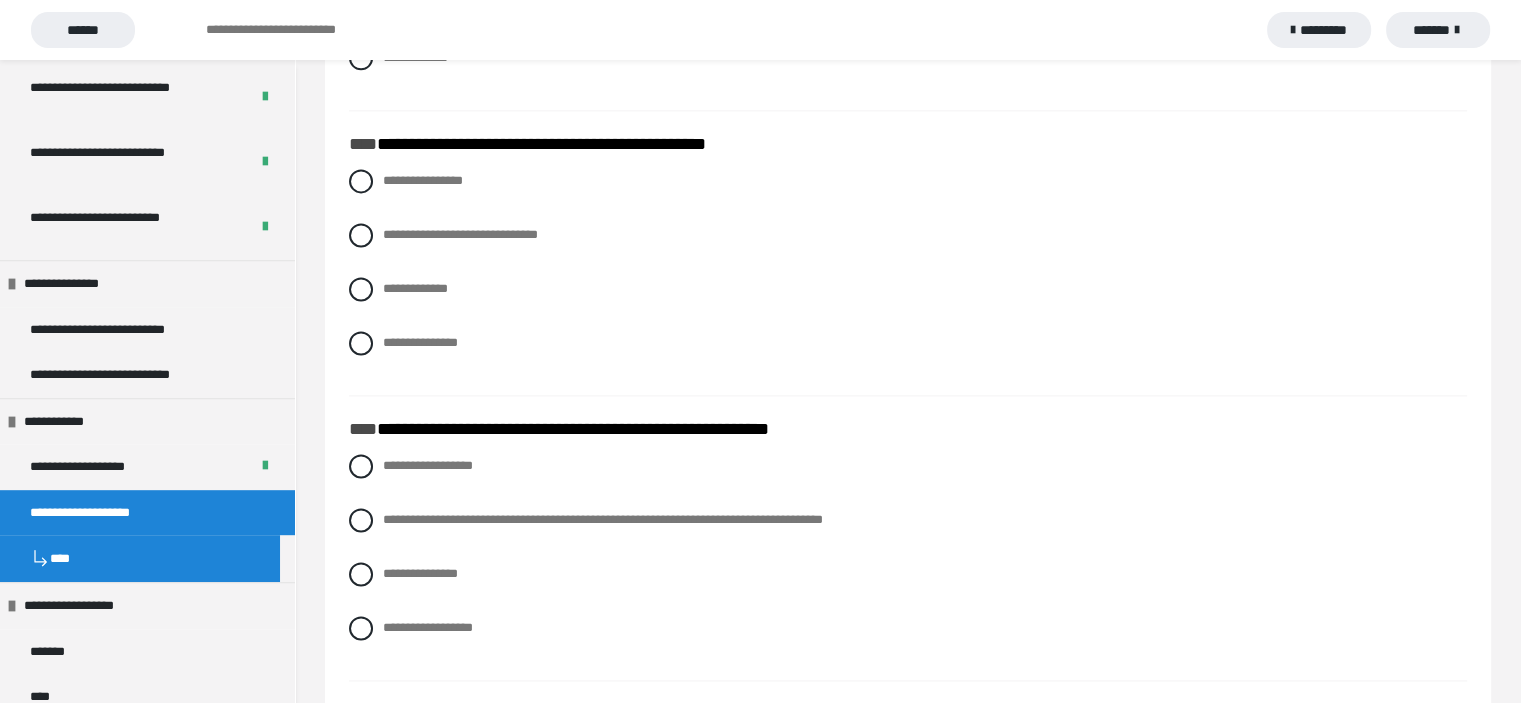 scroll, scrollTop: 2784, scrollLeft: 0, axis: vertical 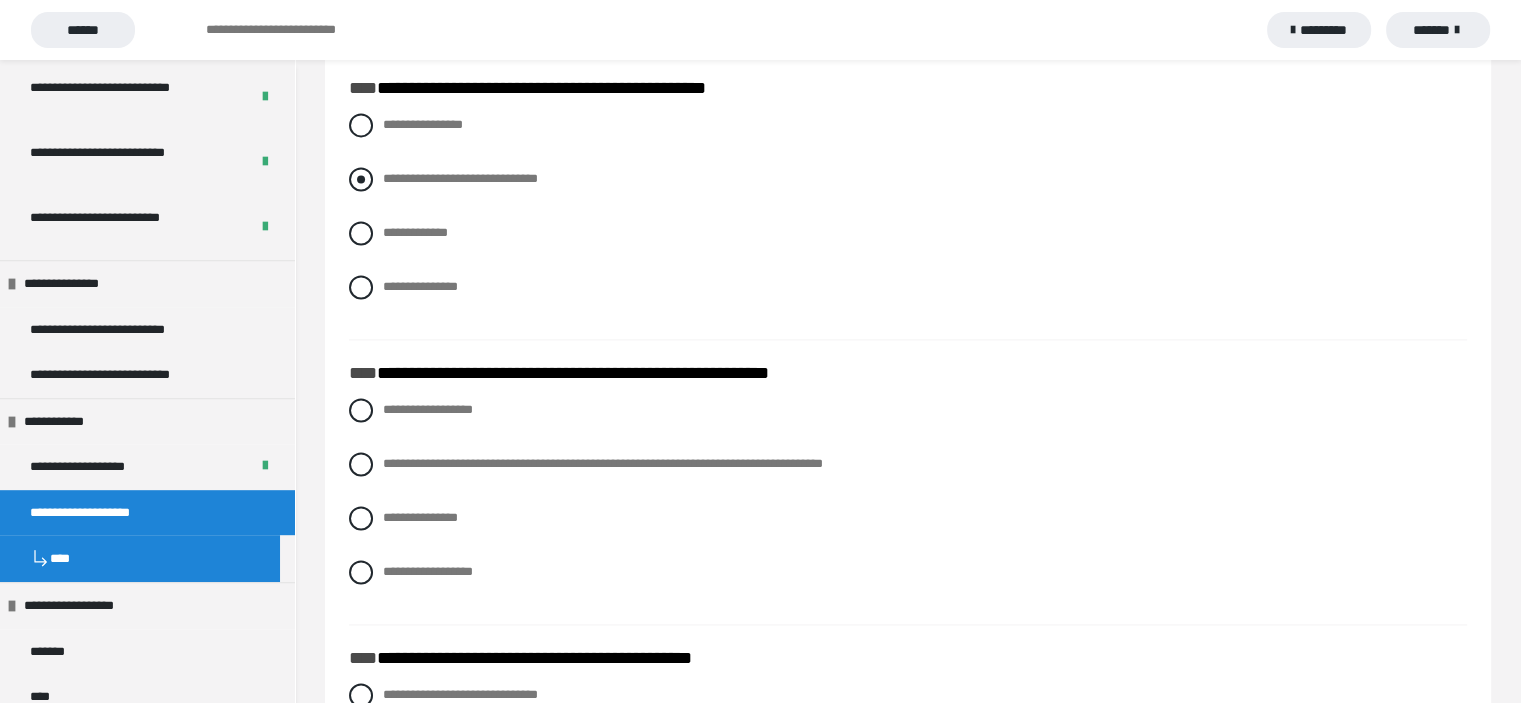 click at bounding box center (361, 179) 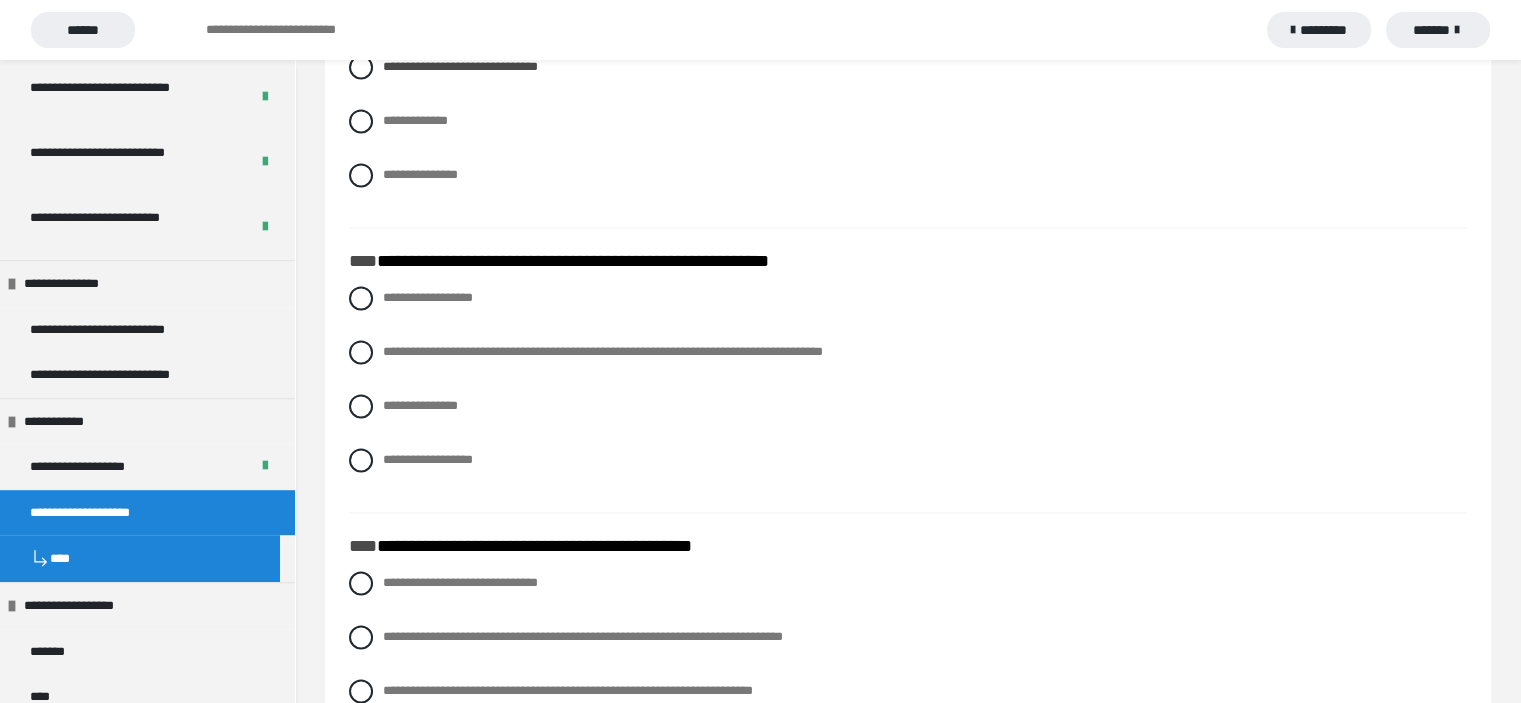 scroll, scrollTop: 2943, scrollLeft: 0, axis: vertical 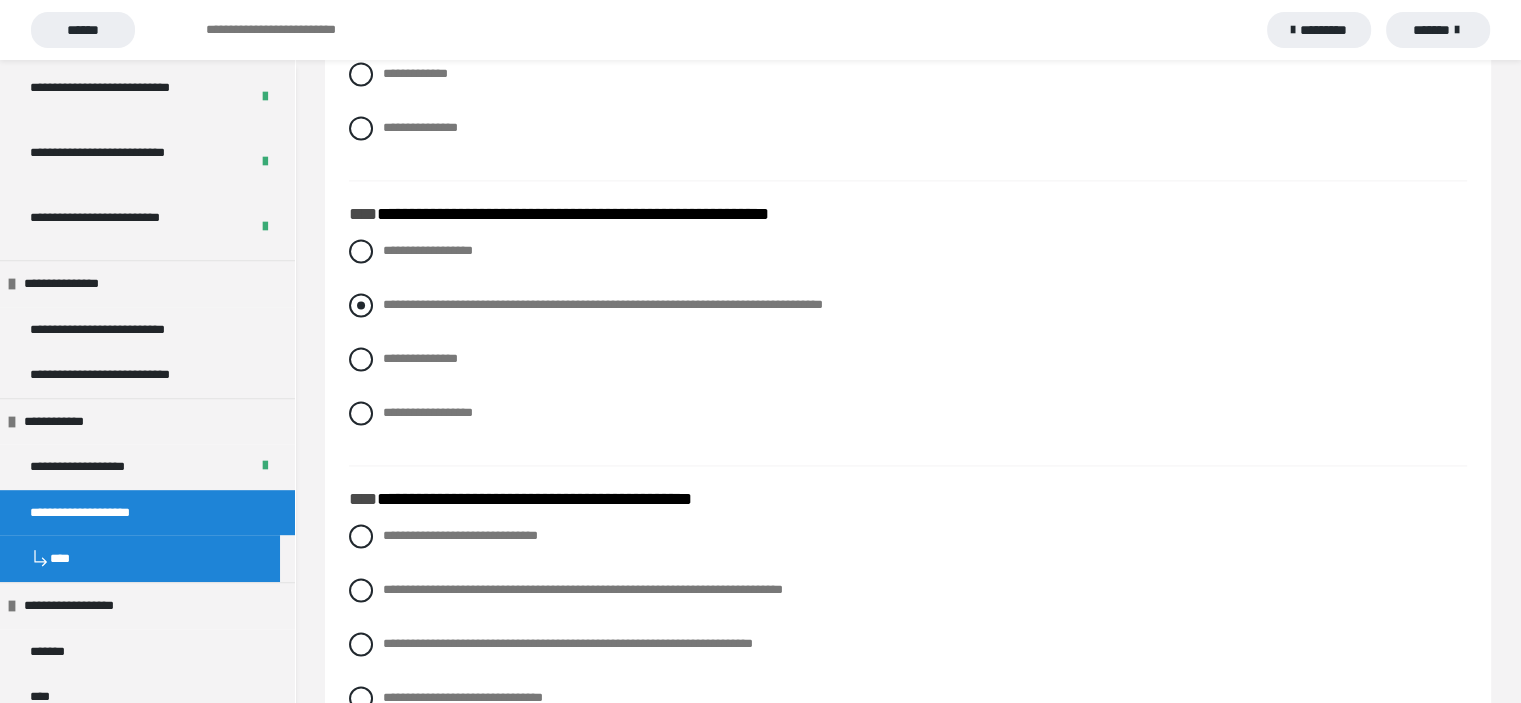 click at bounding box center [361, 305] 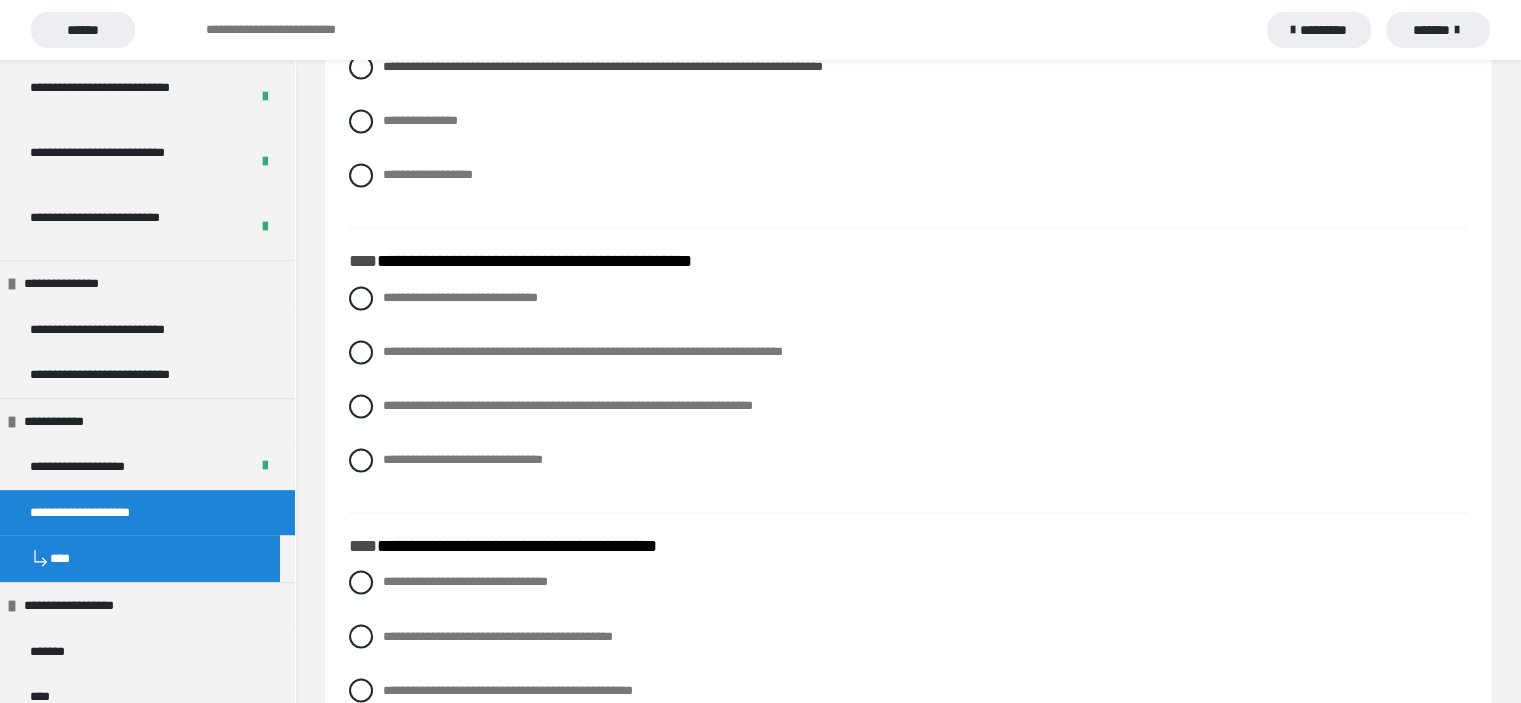 scroll, scrollTop: 3213, scrollLeft: 0, axis: vertical 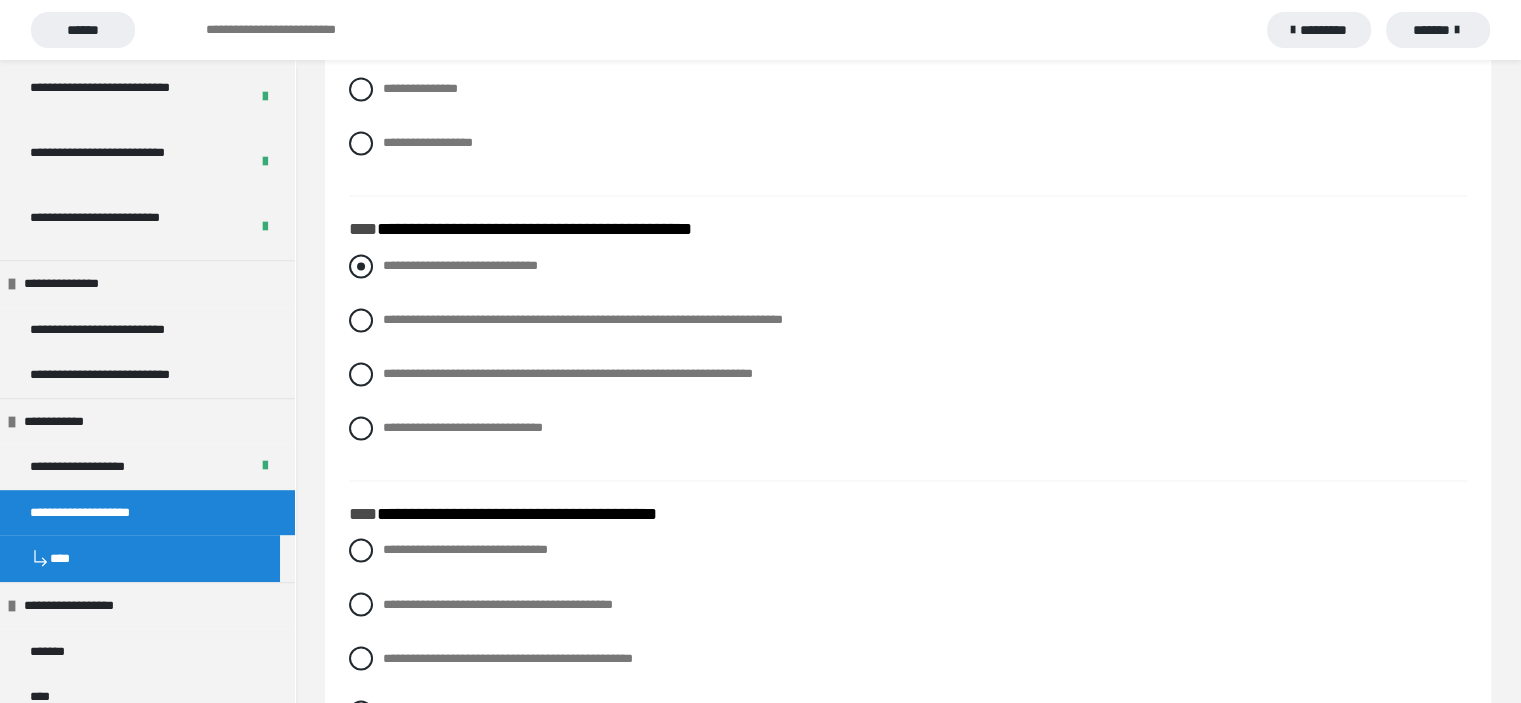click at bounding box center [361, 266] 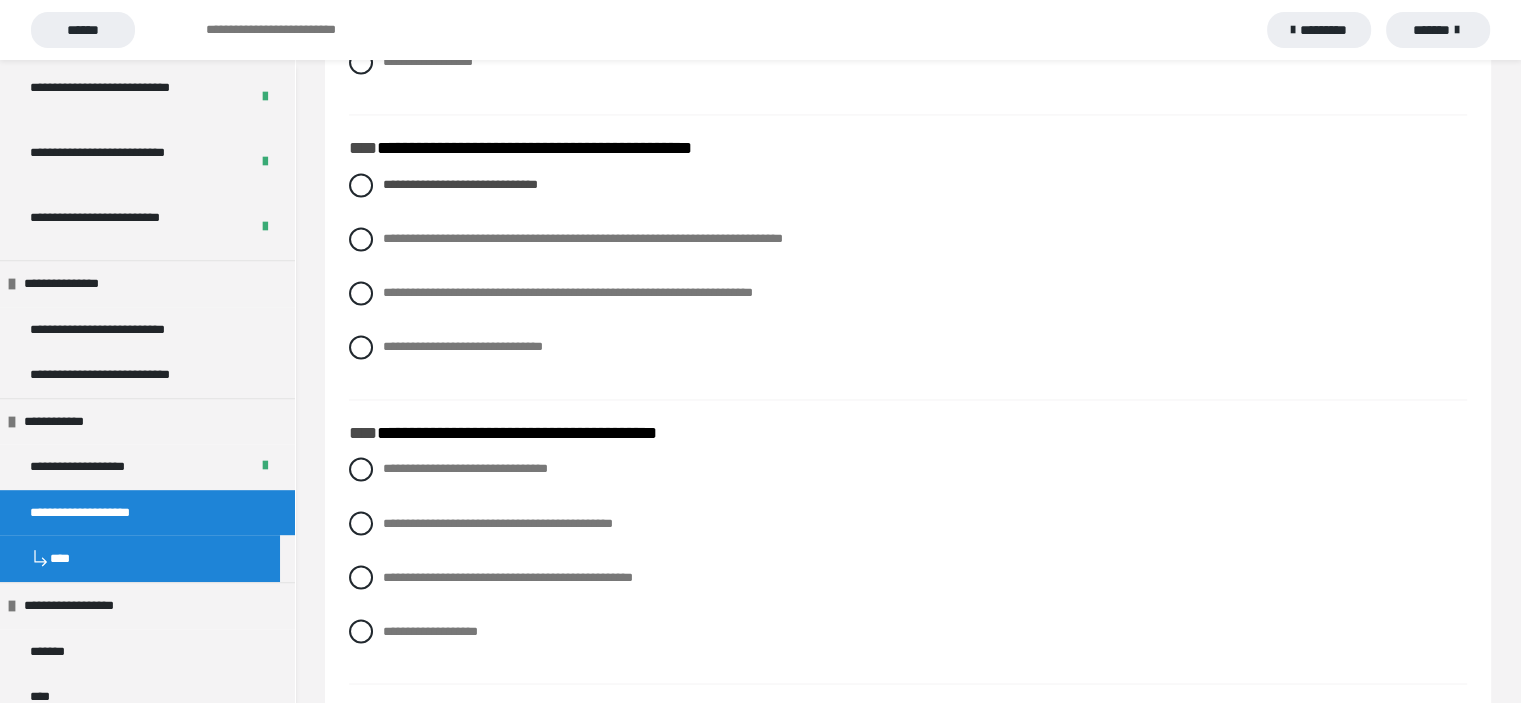 scroll, scrollTop: 3325, scrollLeft: 0, axis: vertical 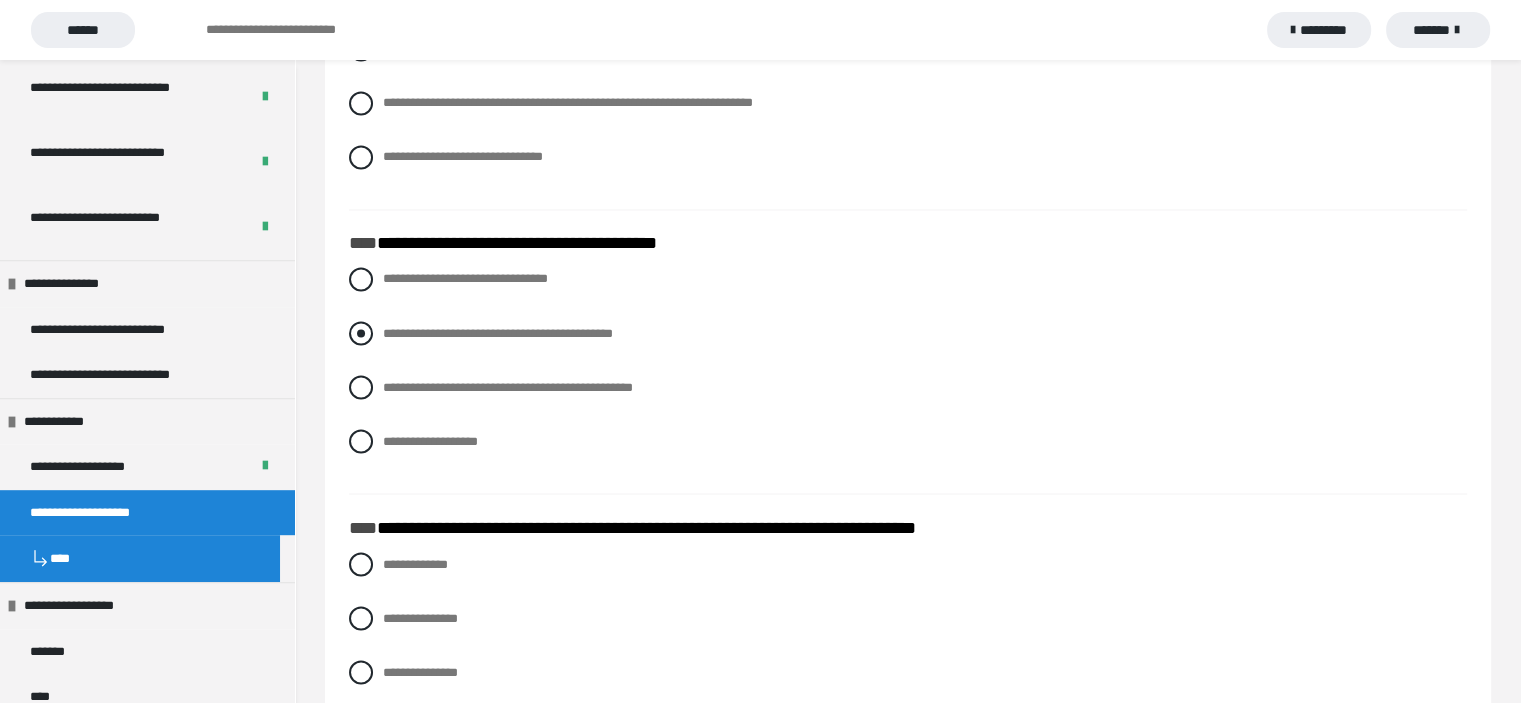 click at bounding box center (361, 333) 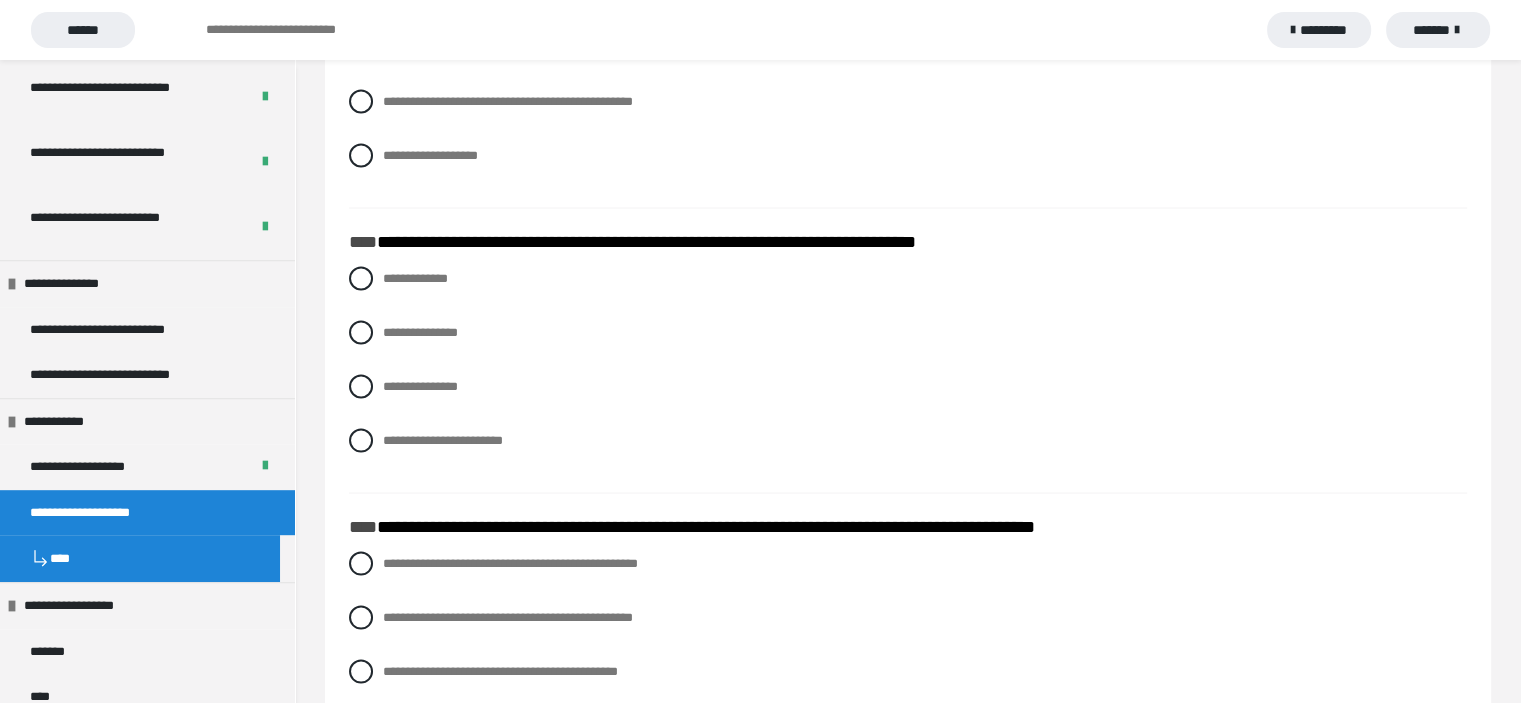 scroll, scrollTop: 3802, scrollLeft: 0, axis: vertical 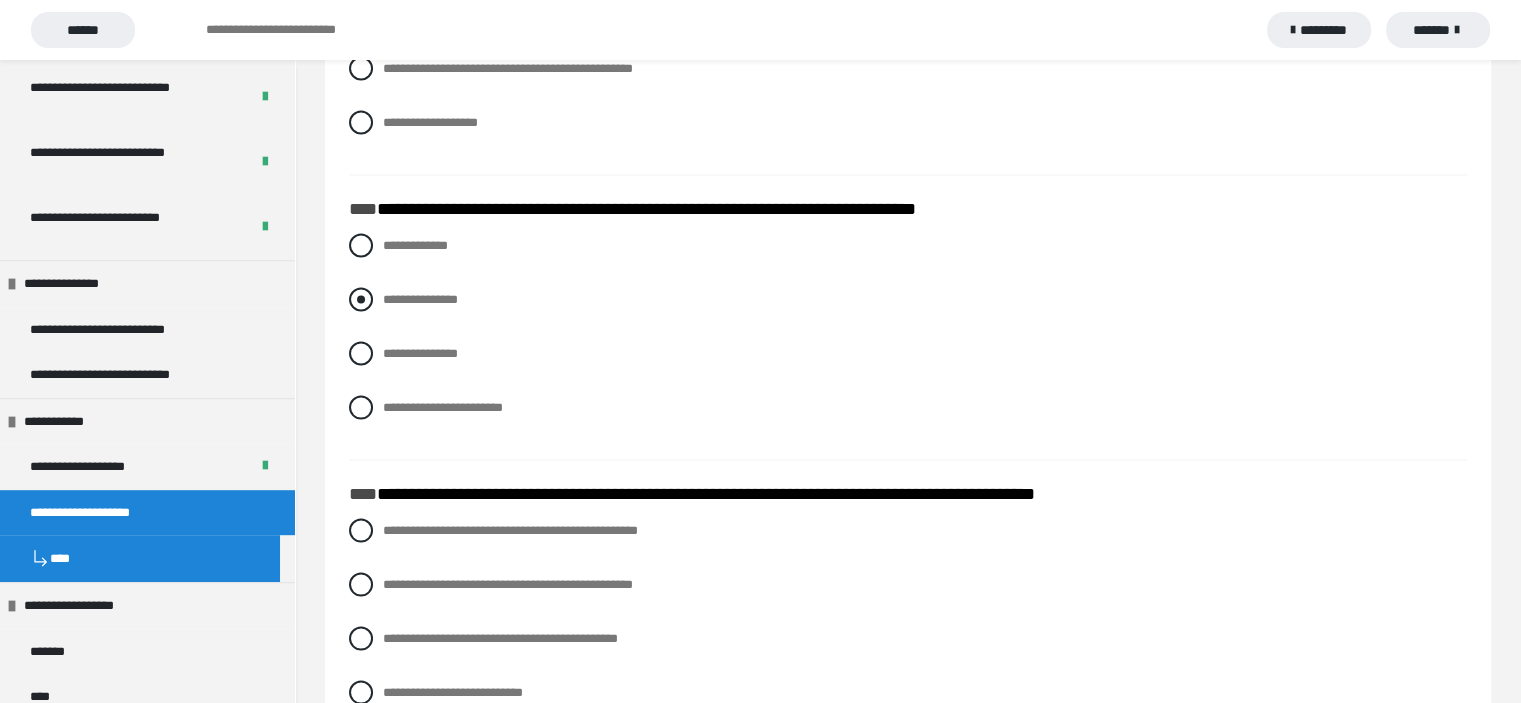 click at bounding box center [361, 300] 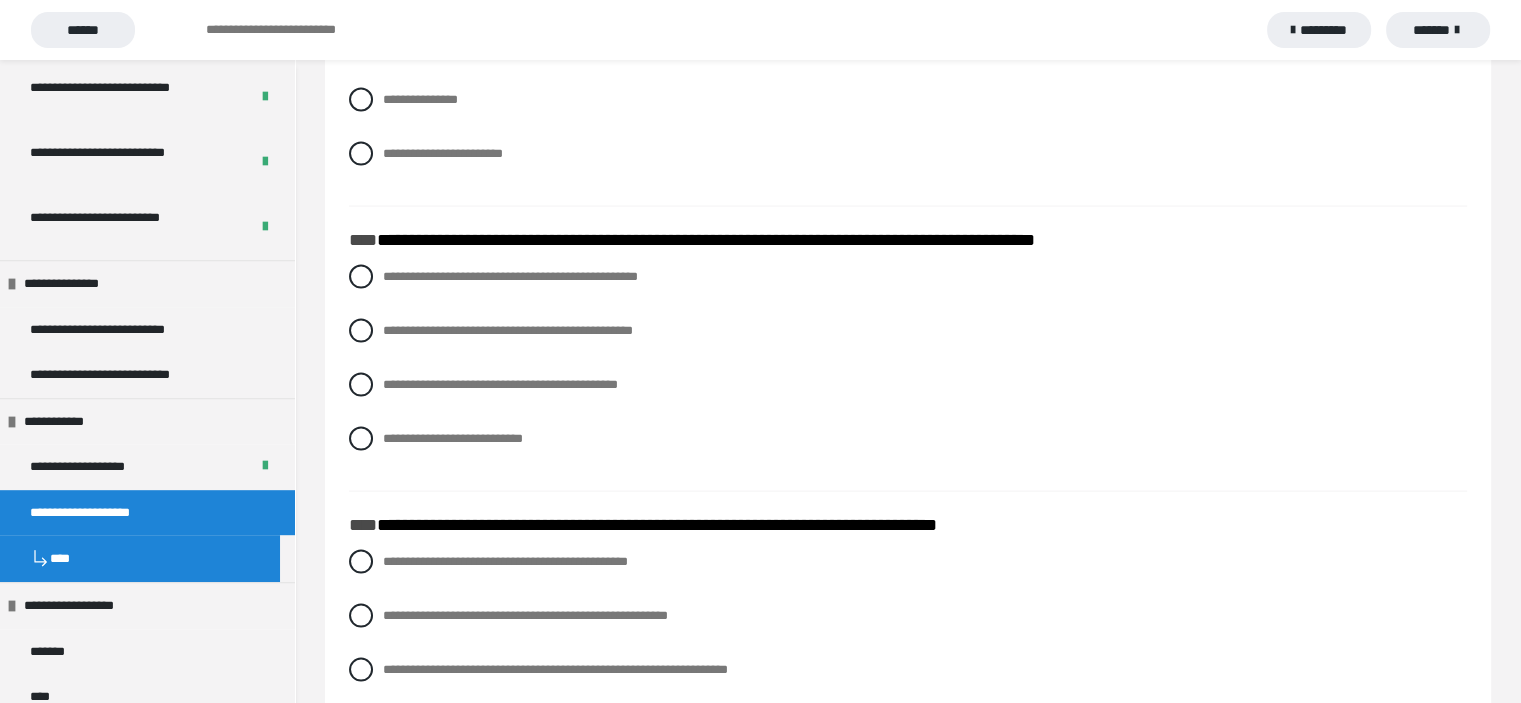 scroll, scrollTop: 4119, scrollLeft: 0, axis: vertical 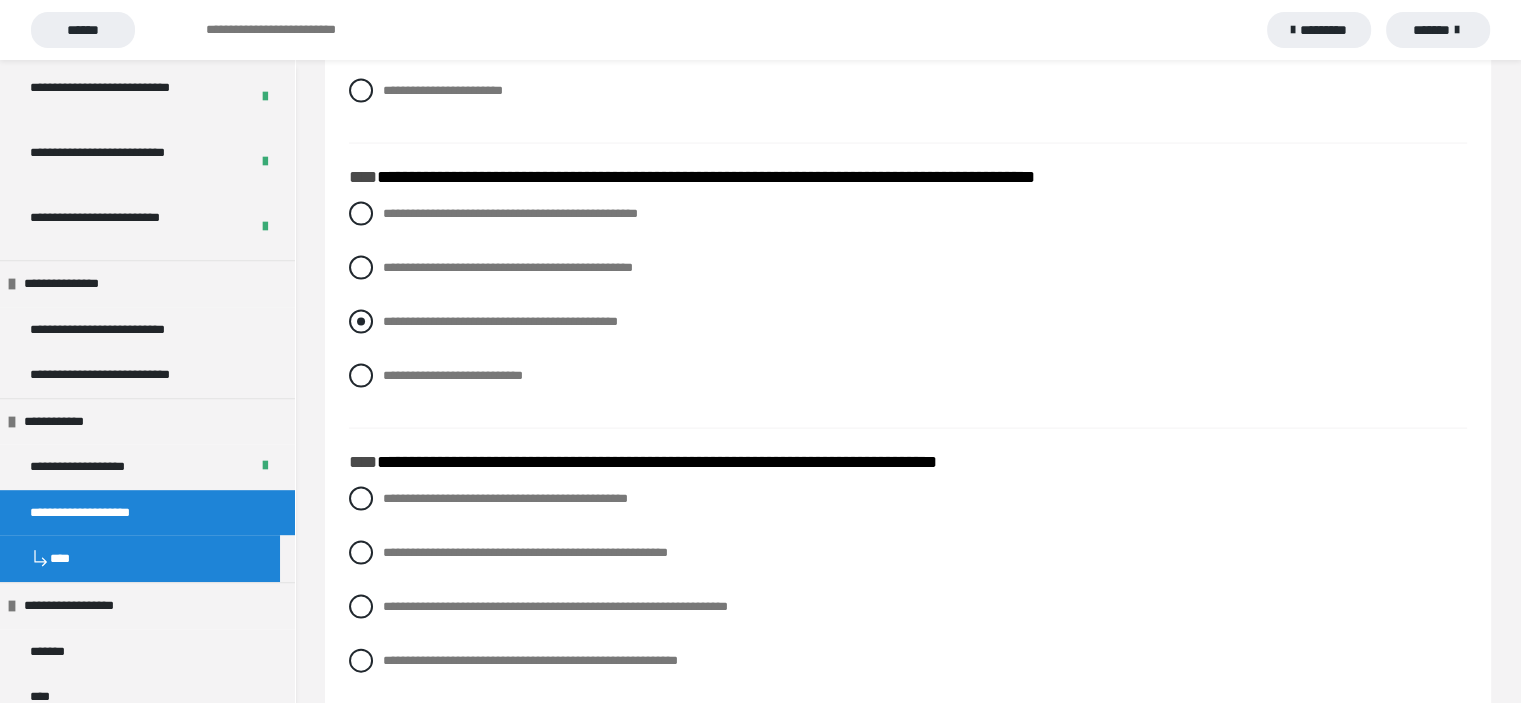 click at bounding box center [361, 322] 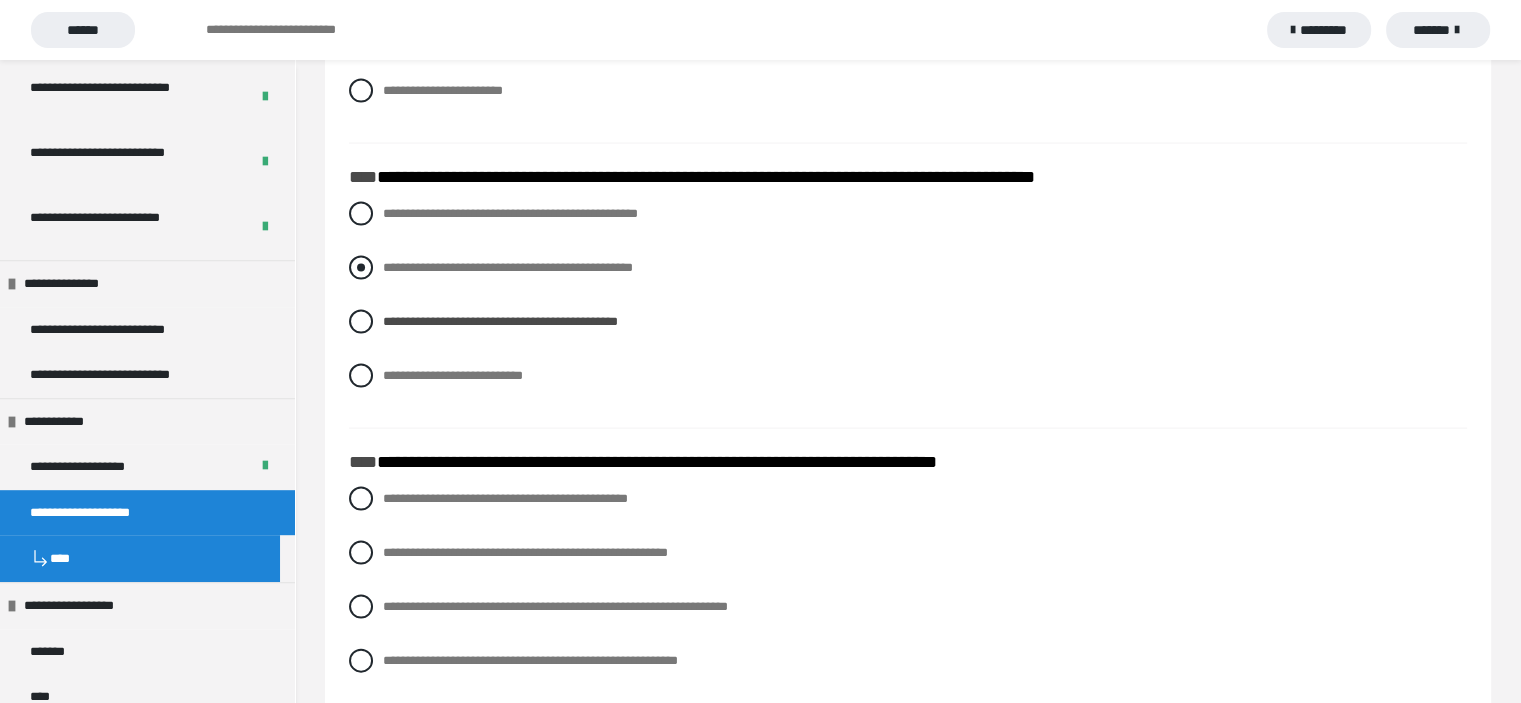 click at bounding box center (361, 268) 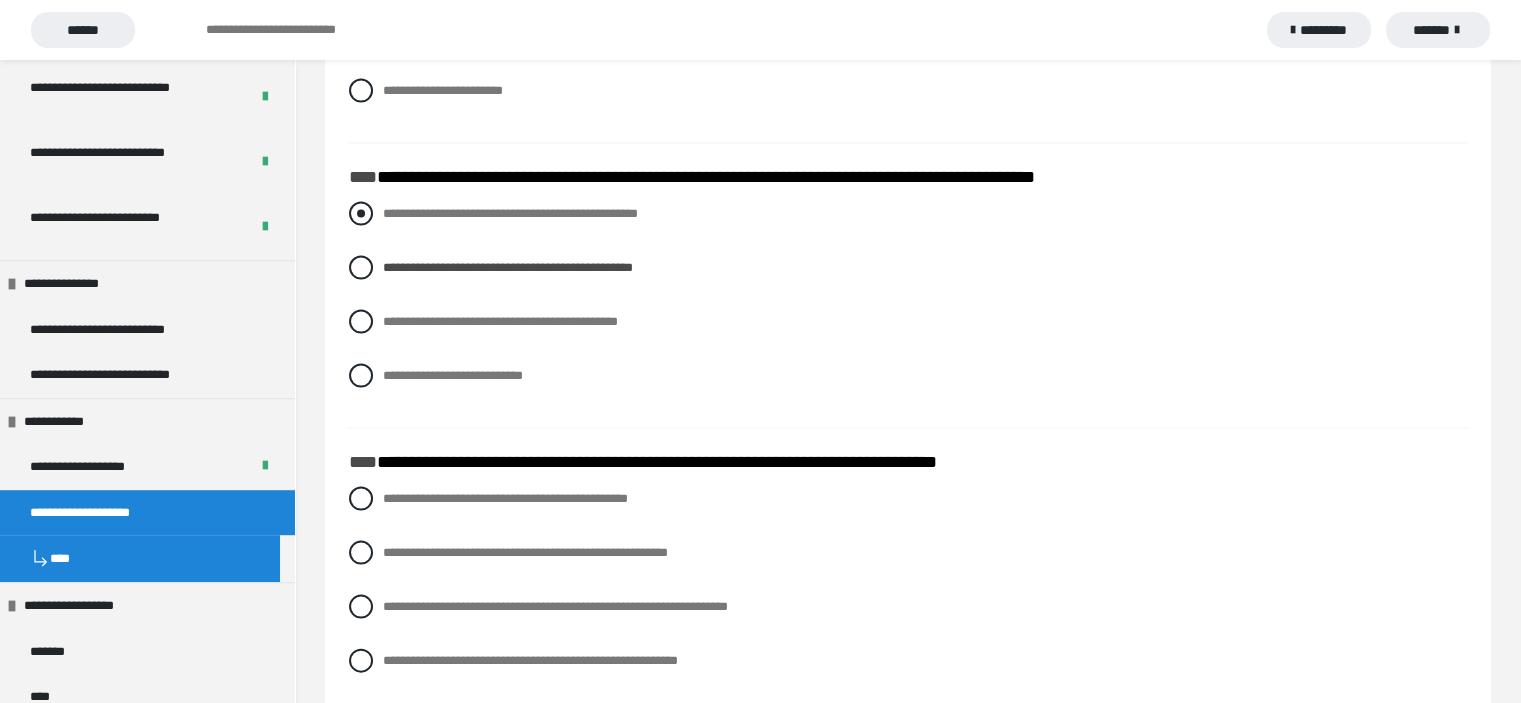 click at bounding box center [361, 214] 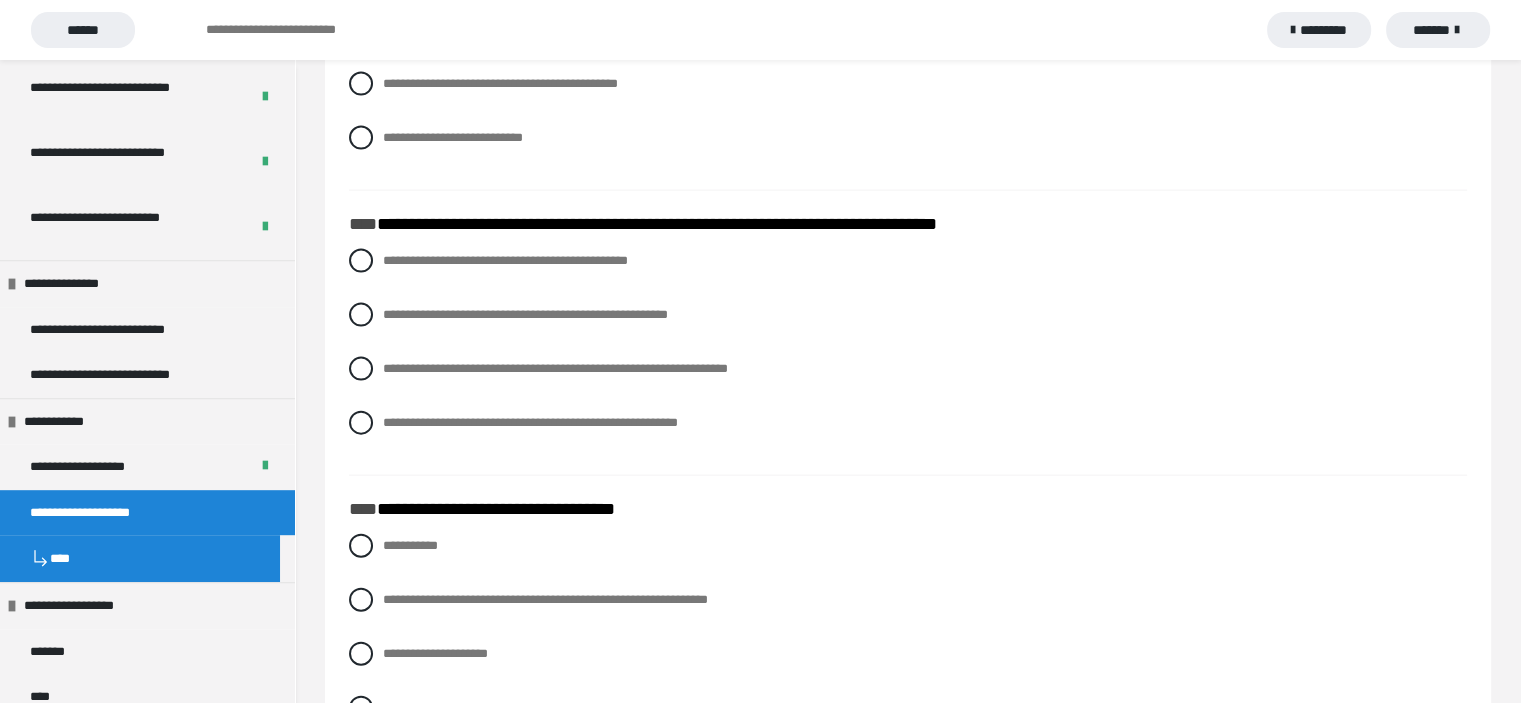 scroll, scrollTop: 4436, scrollLeft: 0, axis: vertical 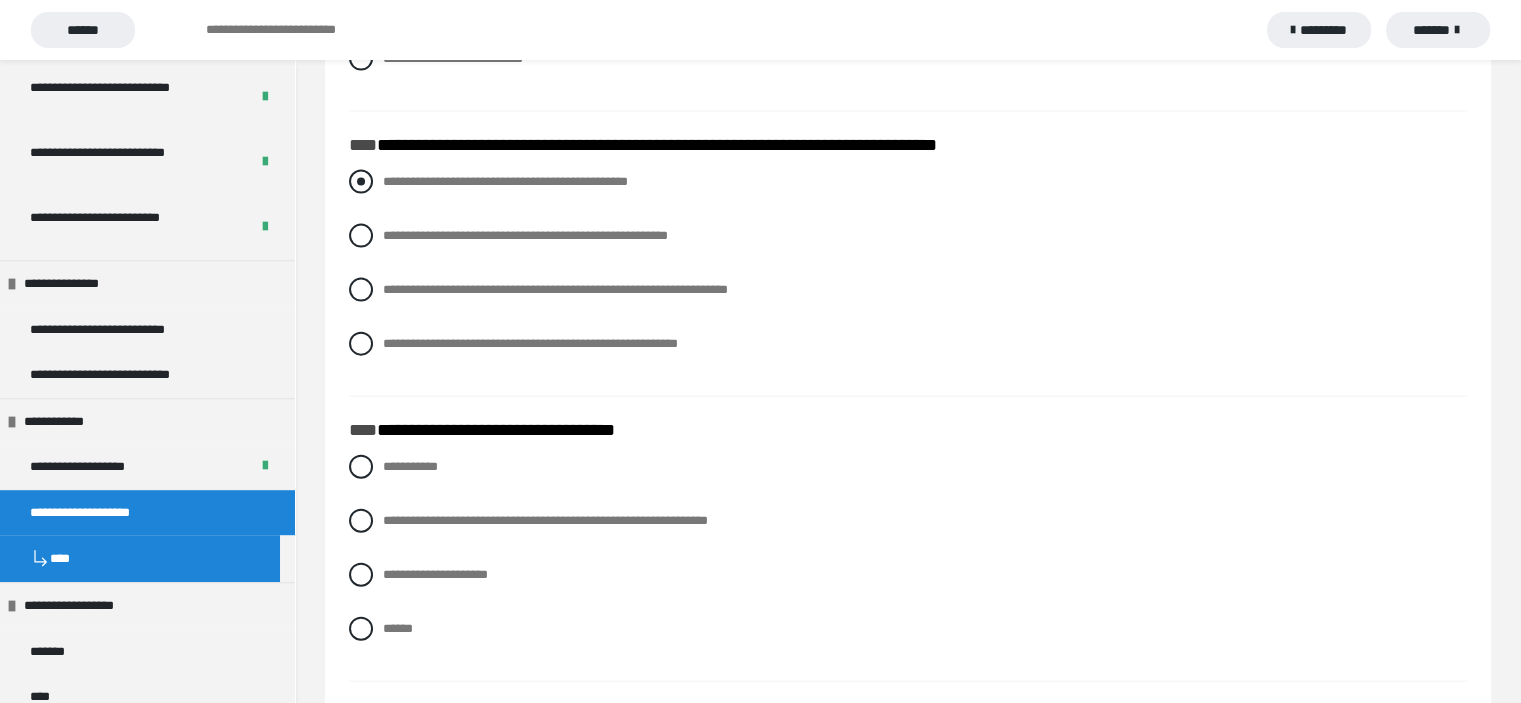 click at bounding box center (361, 182) 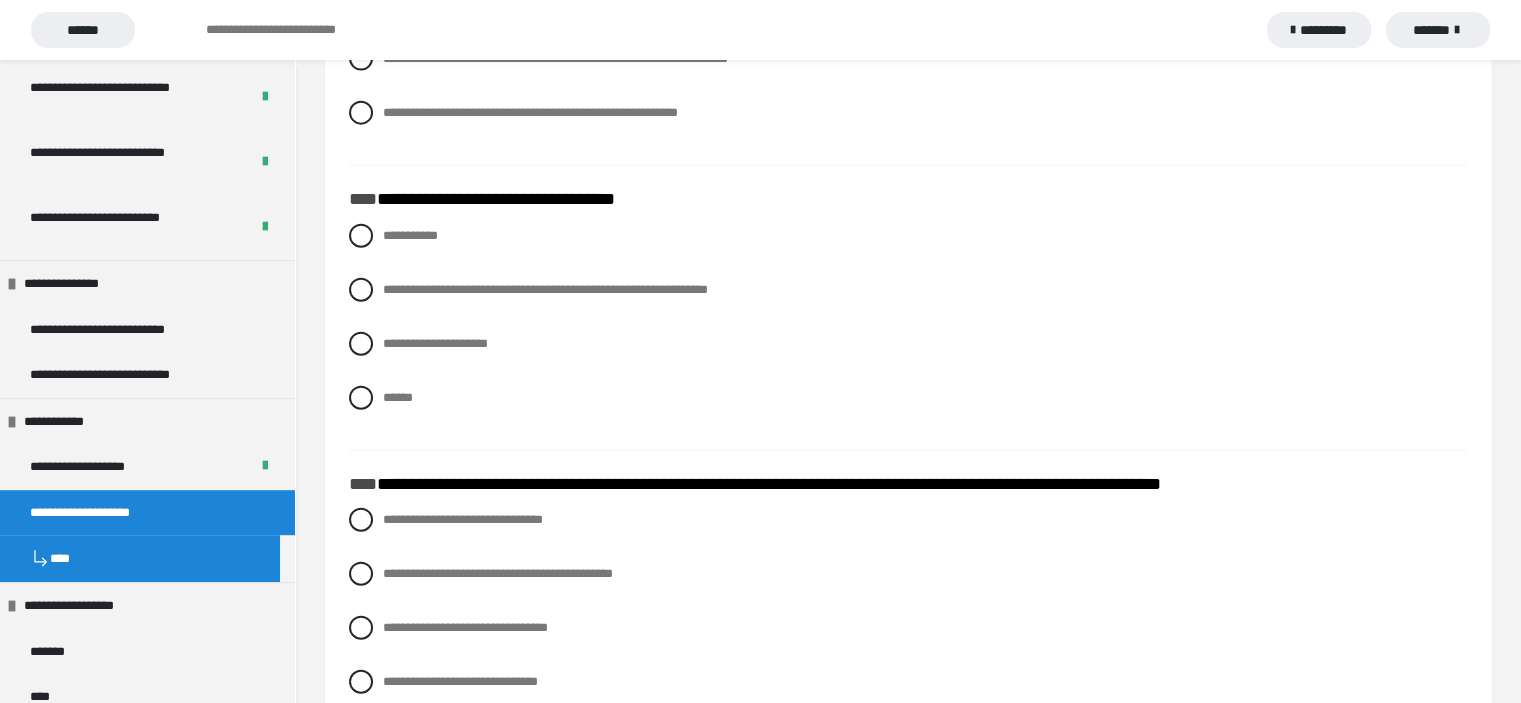 scroll, scrollTop: 4698, scrollLeft: 0, axis: vertical 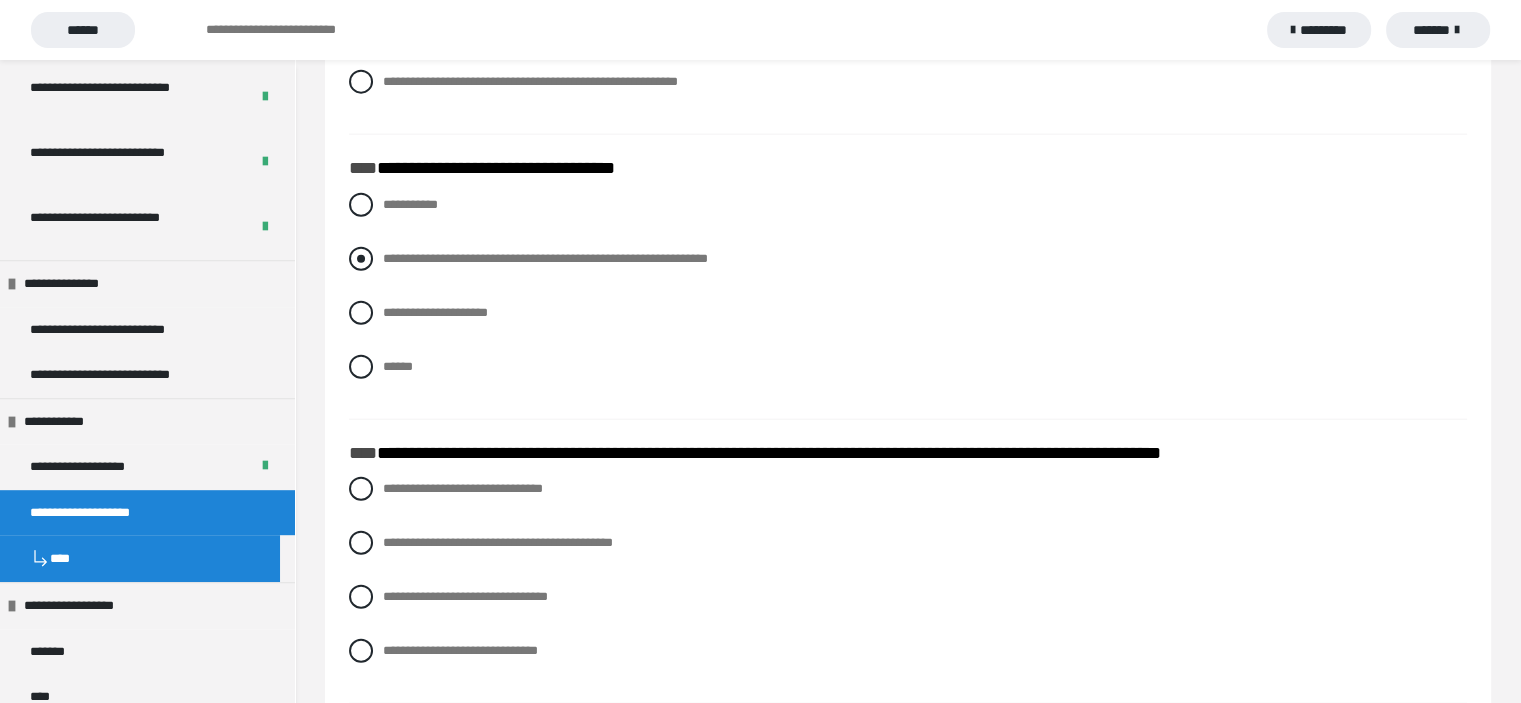 click at bounding box center (361, 259) 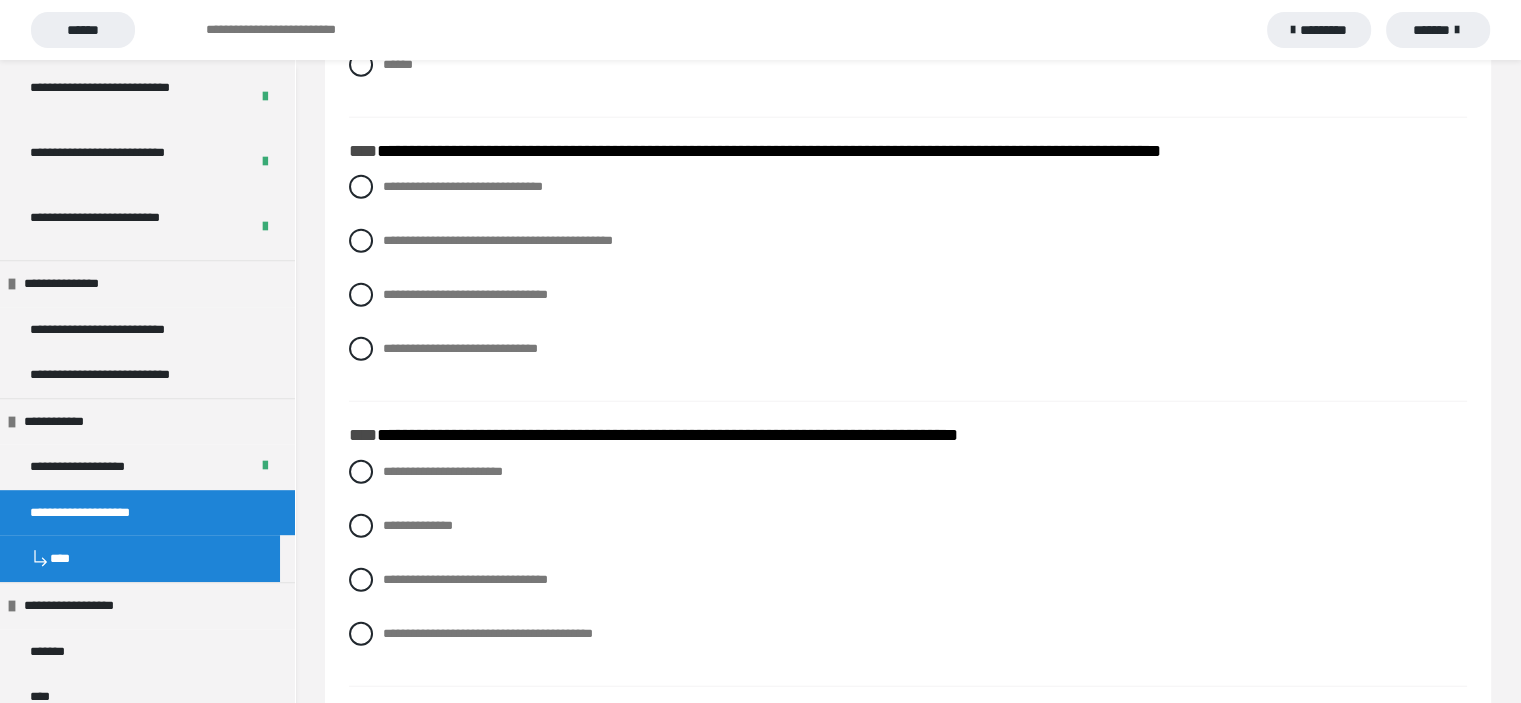 scroll, scrollTop: 5016, scrollLeft: 0, axis: vertical 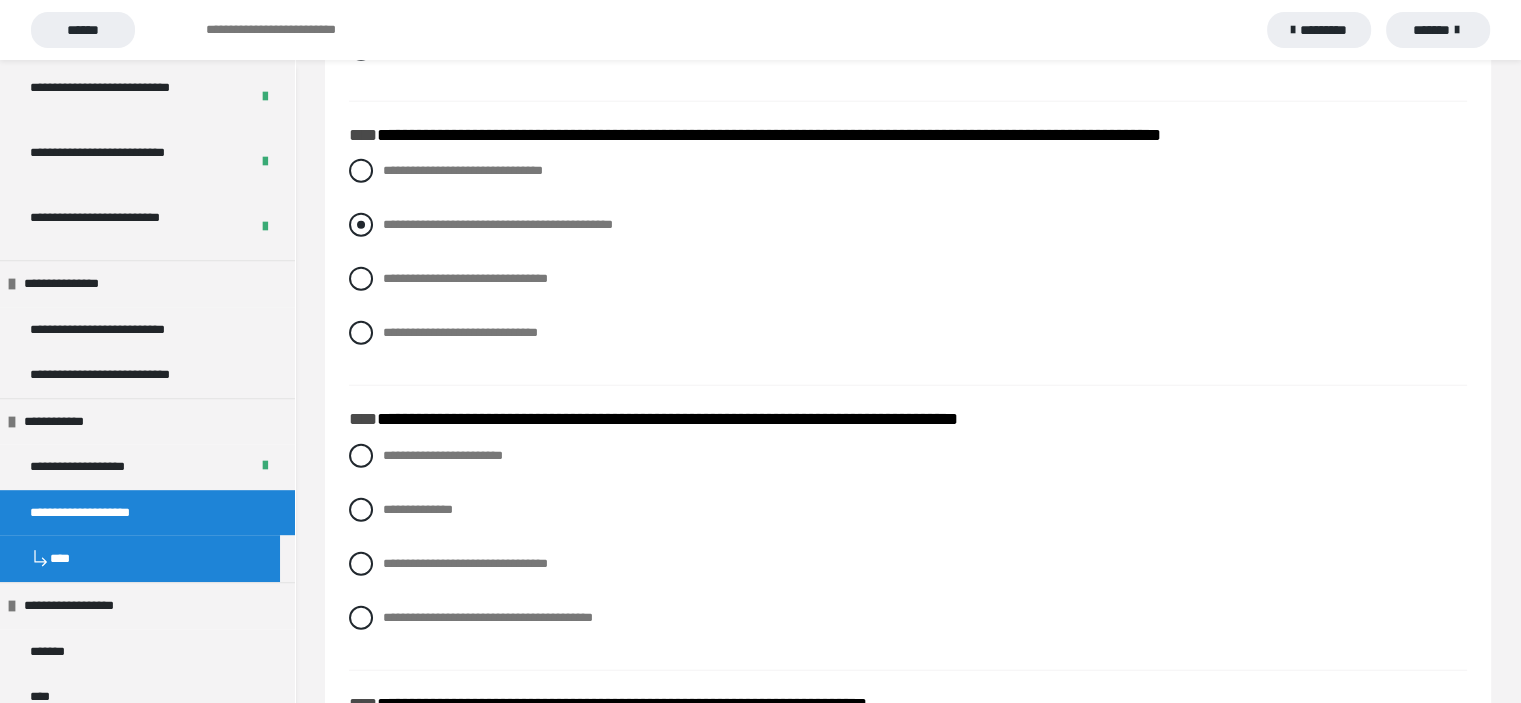 click at bounding box center (361, 225) 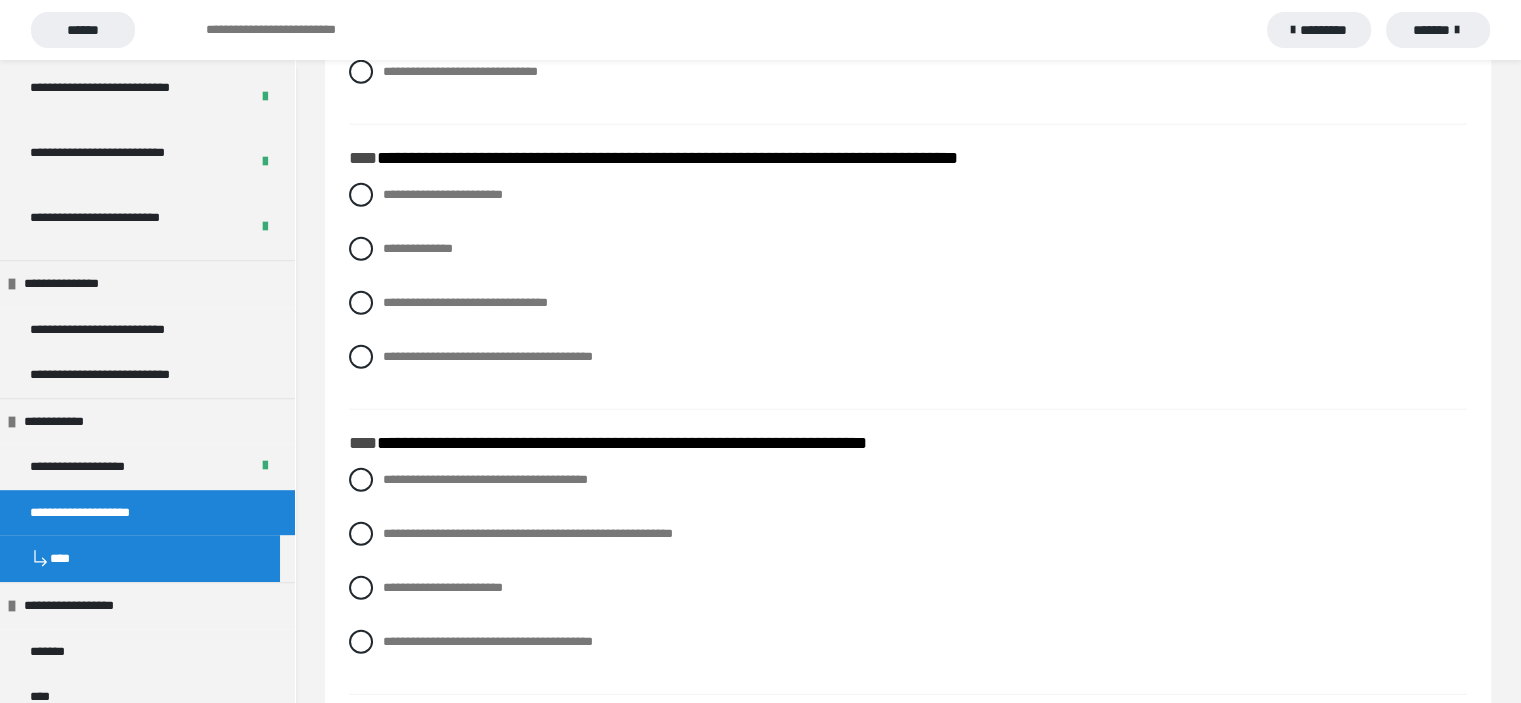 scroll, scrollTop: 5293, scrollLeft: 0, axis: vertical 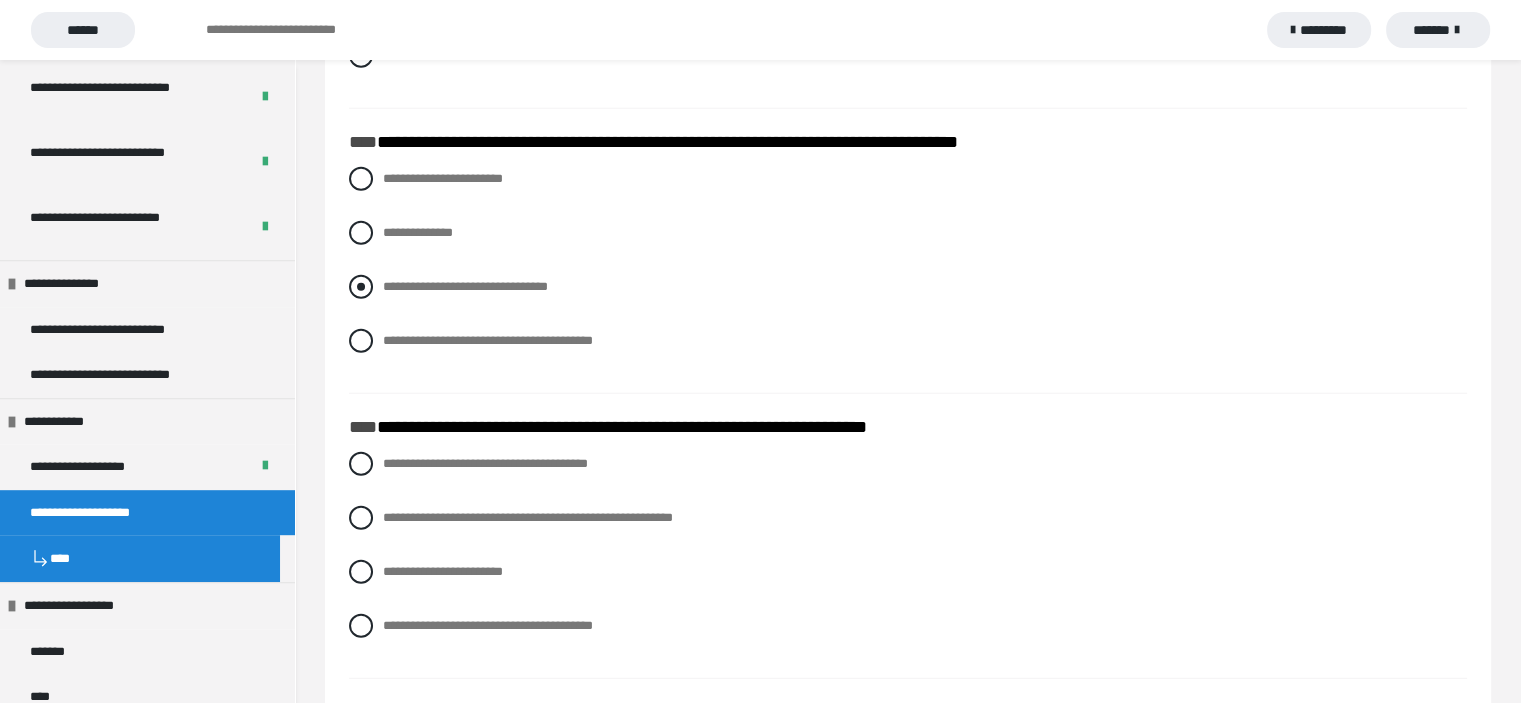 click at bounding box center (361, 287) 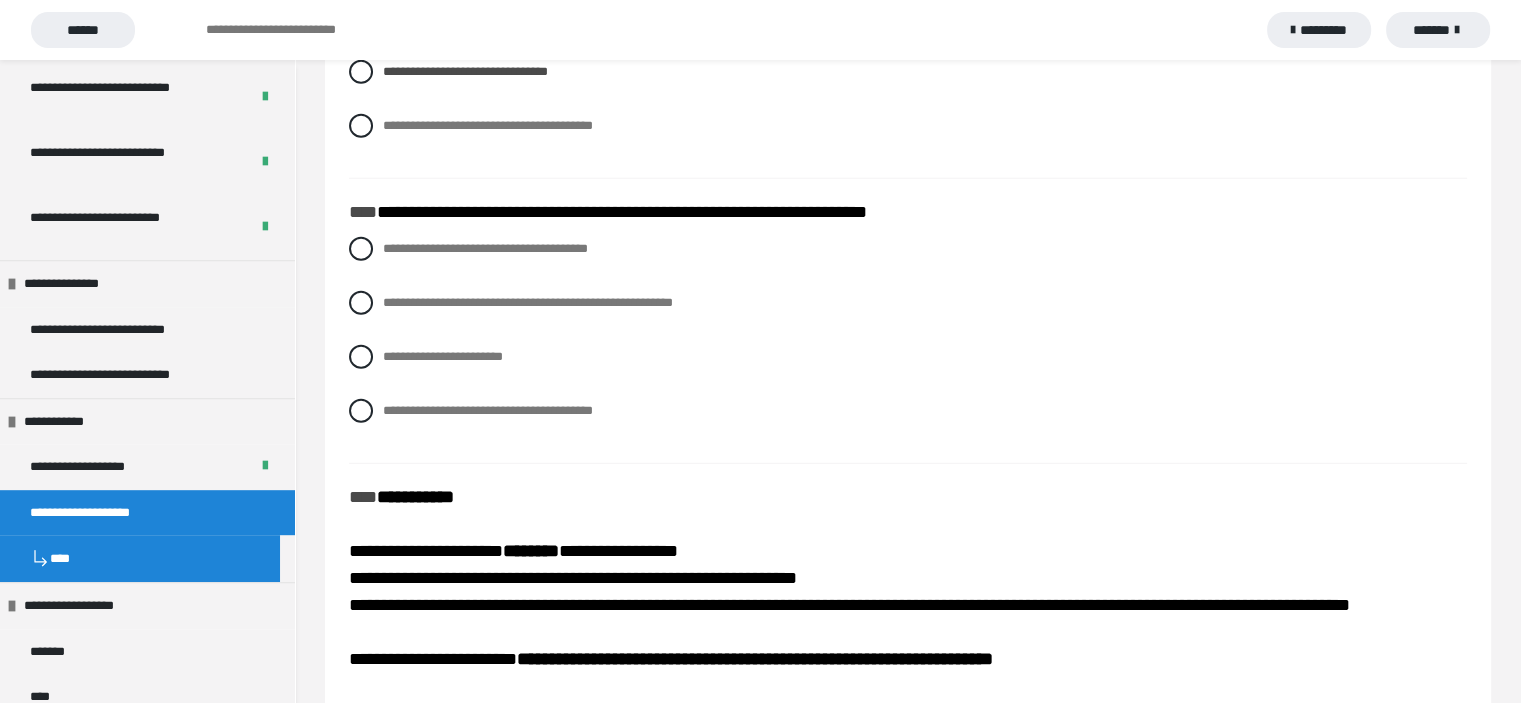 scroll, scrollTop: 5563, scrollLeft: 0, axis: vertical 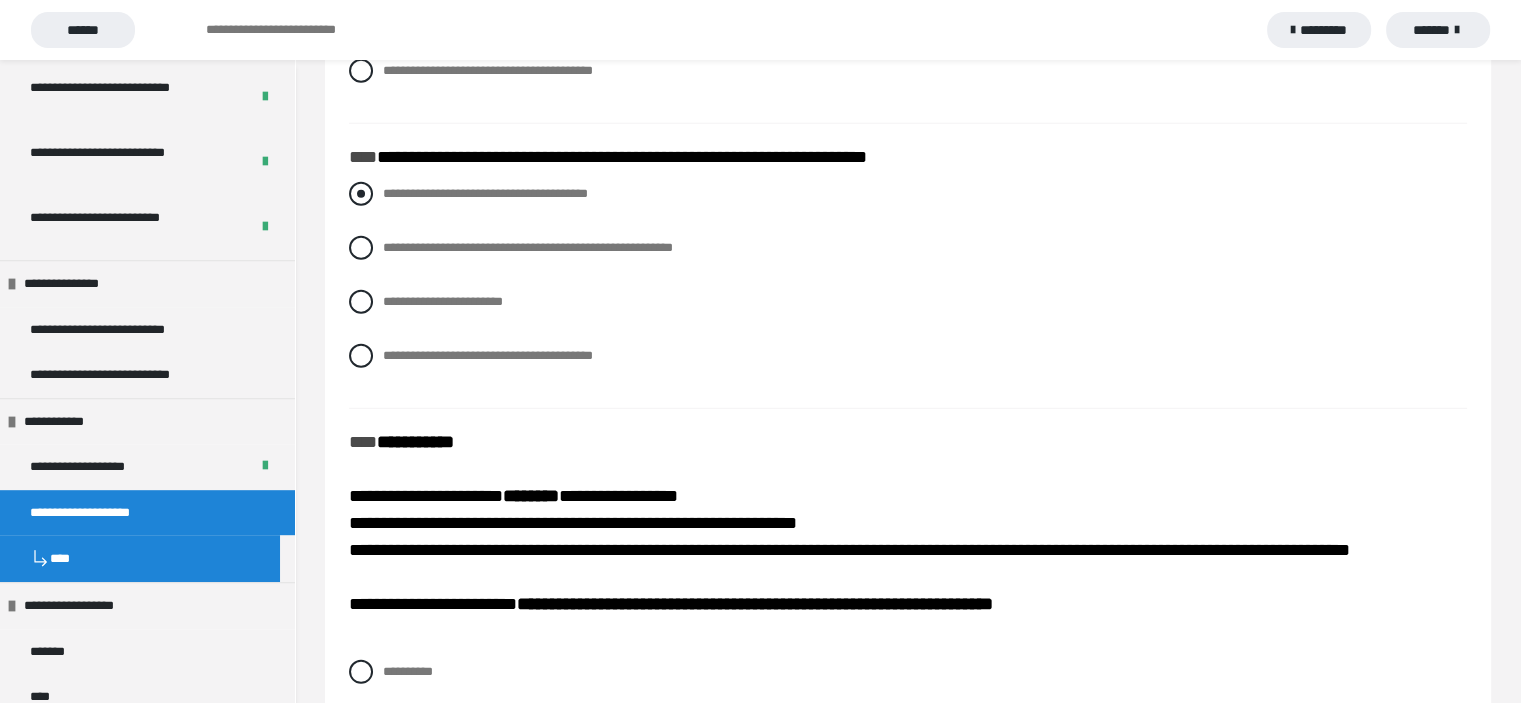 click at bounding box center [361, 194] 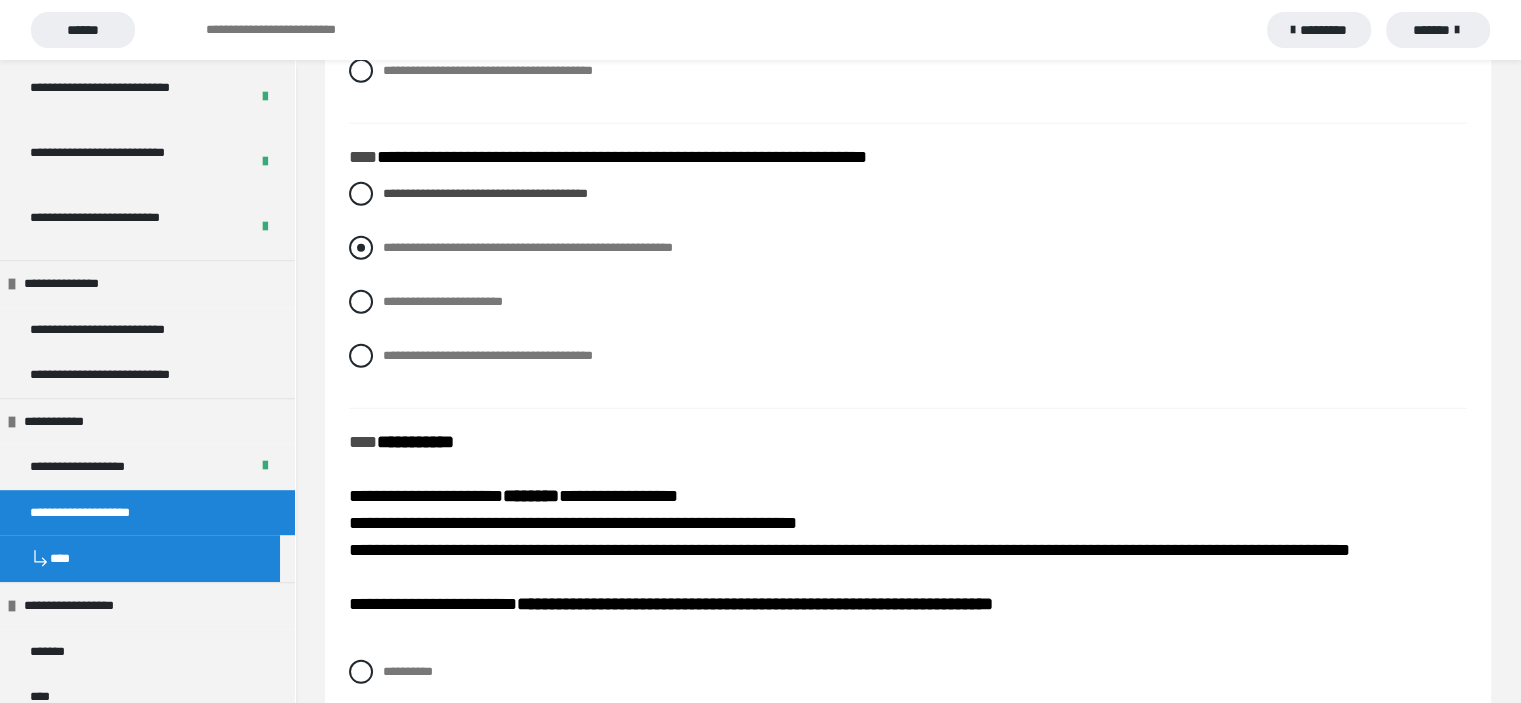 click at bounding box center (361, 248) 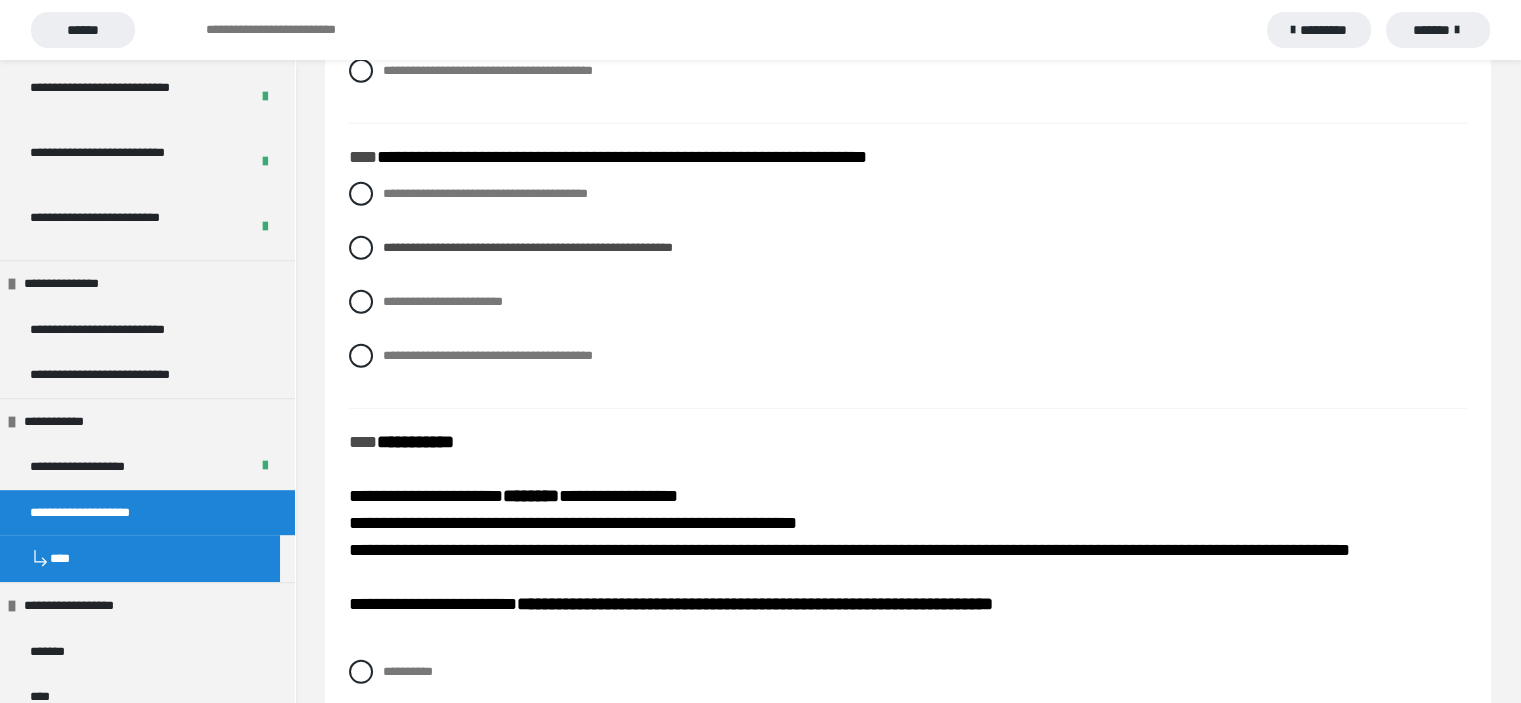 scroll, scrollTop: 5862, scrollLeft: 0, axis: vertical 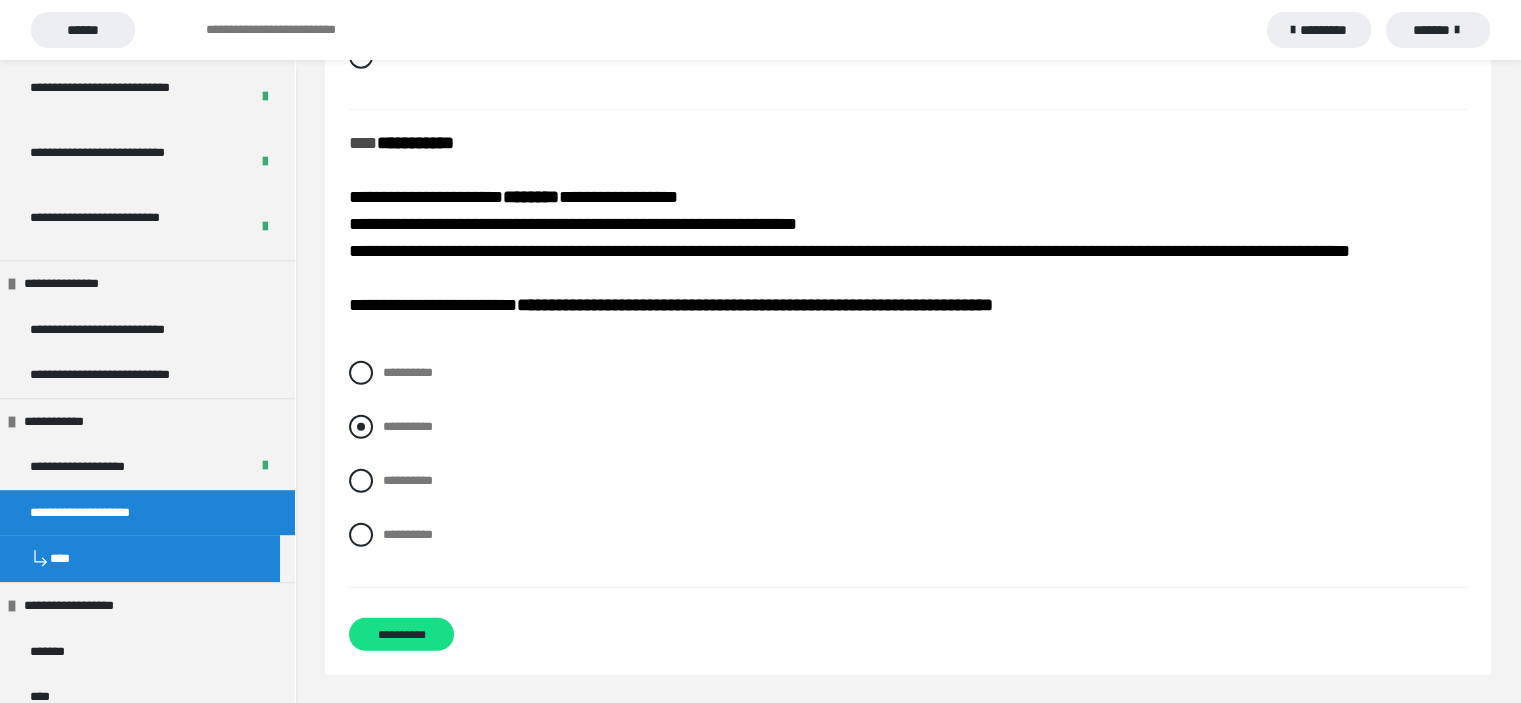 click at bounding box center [361, 427] 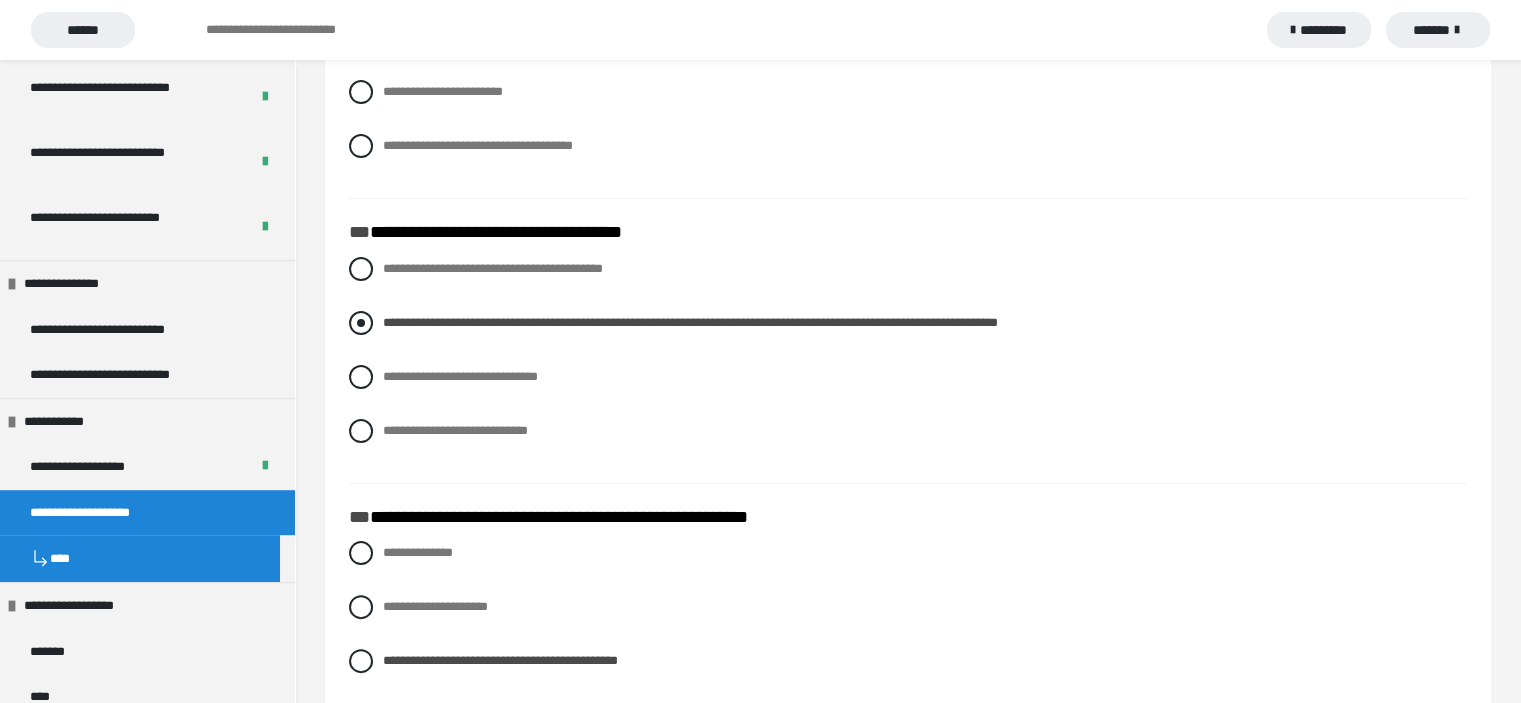 scroll, scrollTop: 0, scrollLeft: 0, axis: both 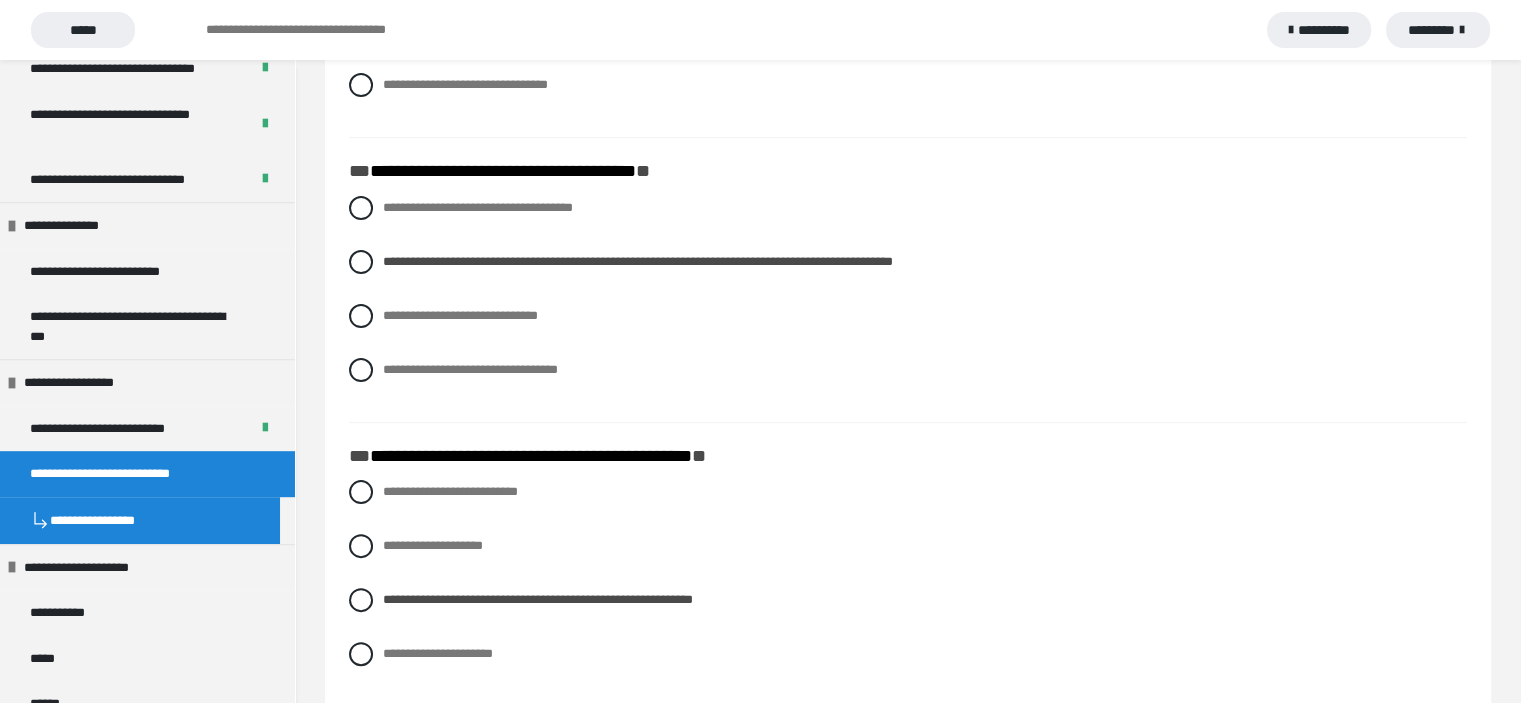 drag, startPoint x: 1509, startPoint y: 123, endPoint x: 1504, endPoint y: 136, distance: 13.928389 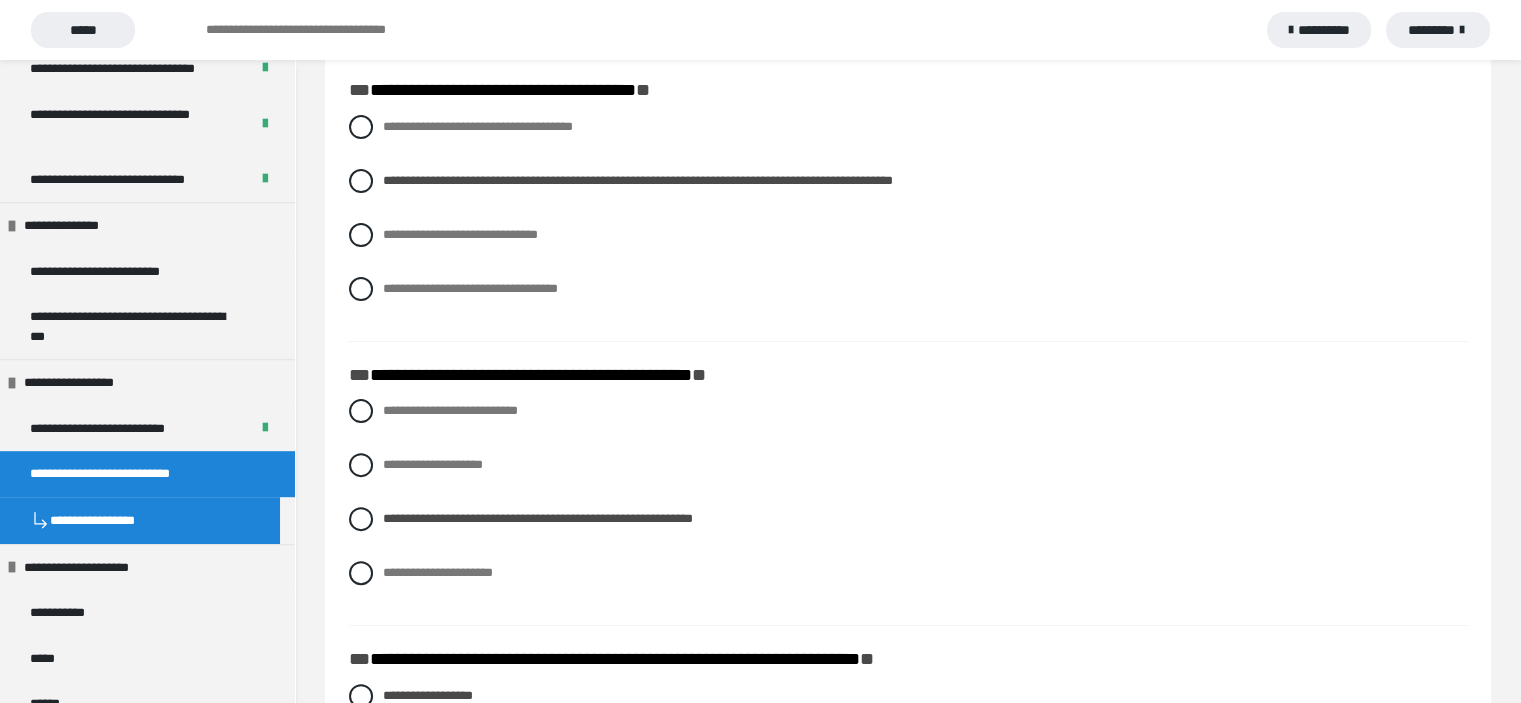 scroll, scrollTop: 496, scrollLeft: 0, axis: vertical 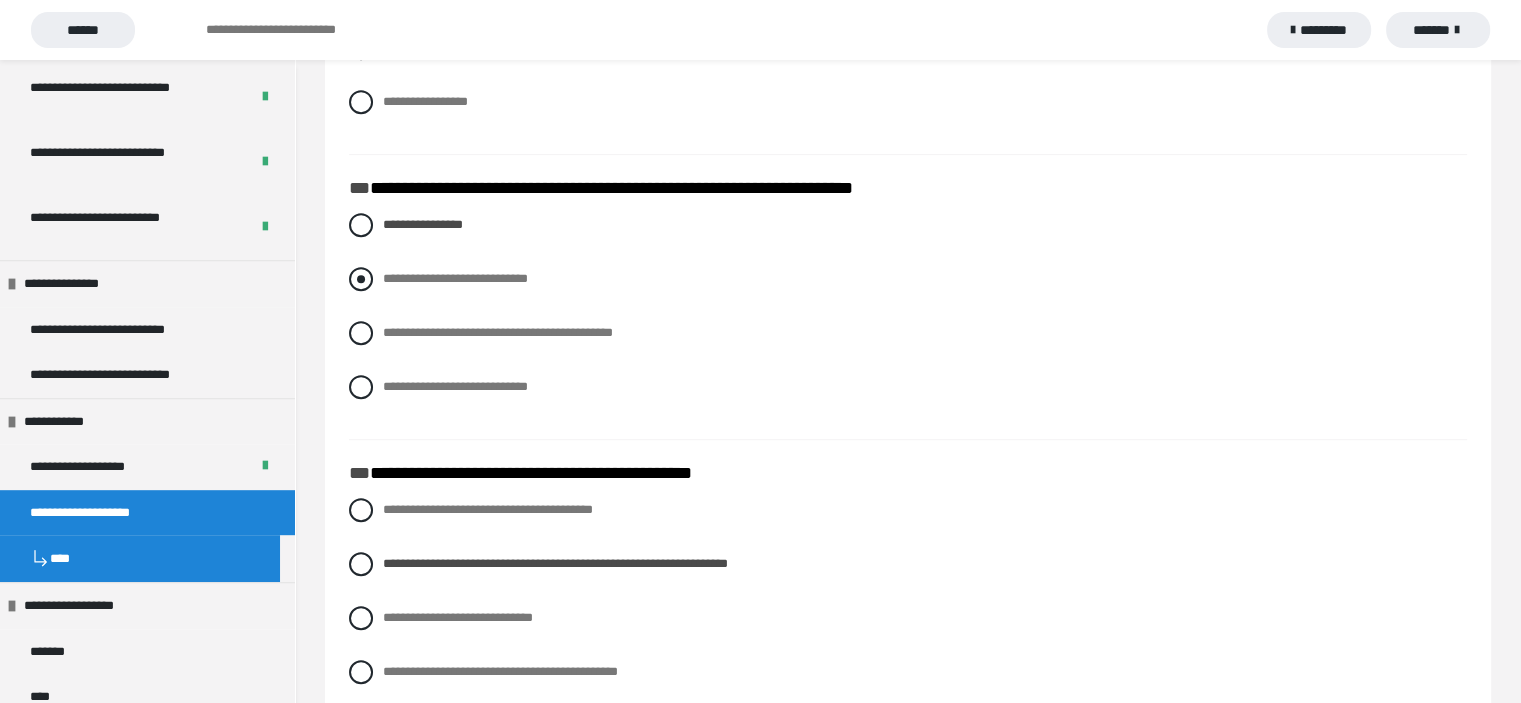 click at bounding box center (361, 279) 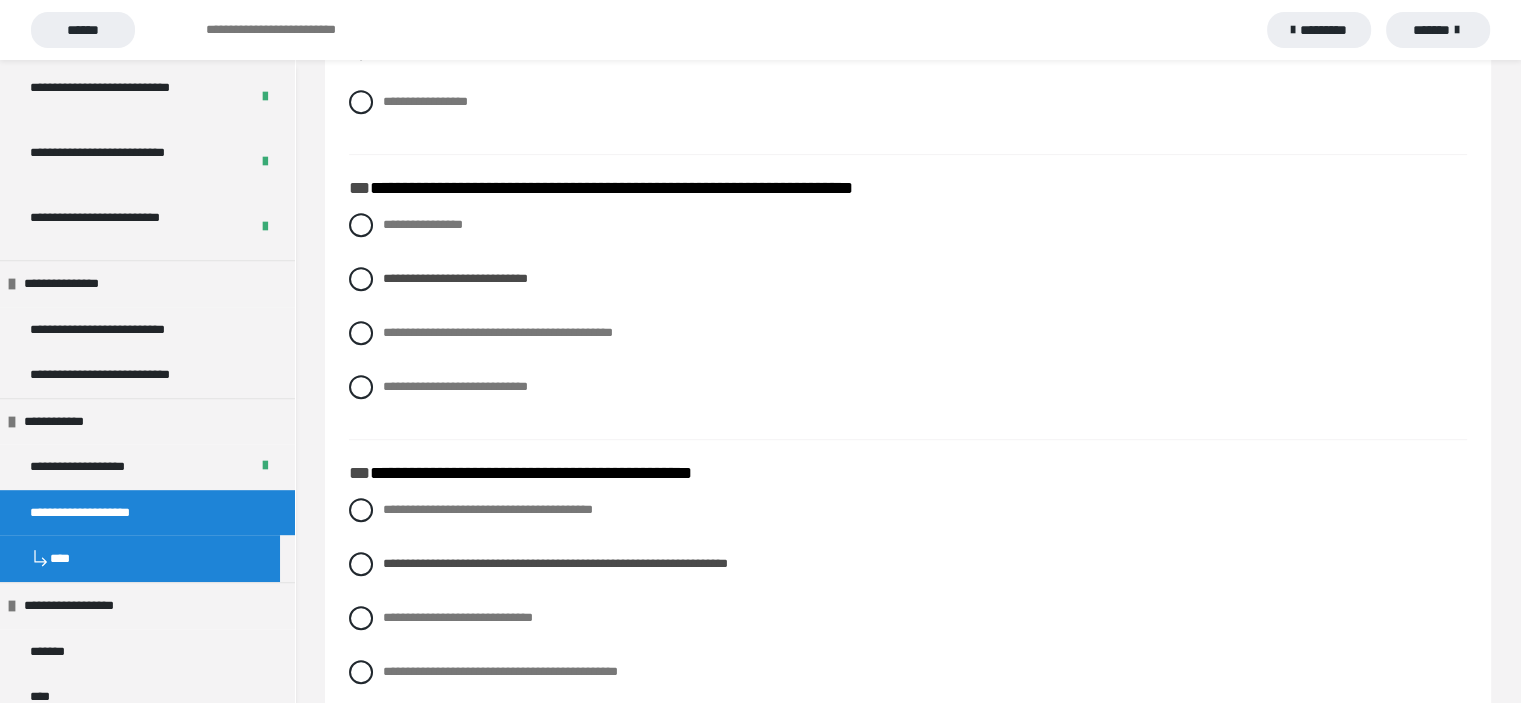 scroll, scrollTop: 1019, scrollLeft: 0, axis: vertical 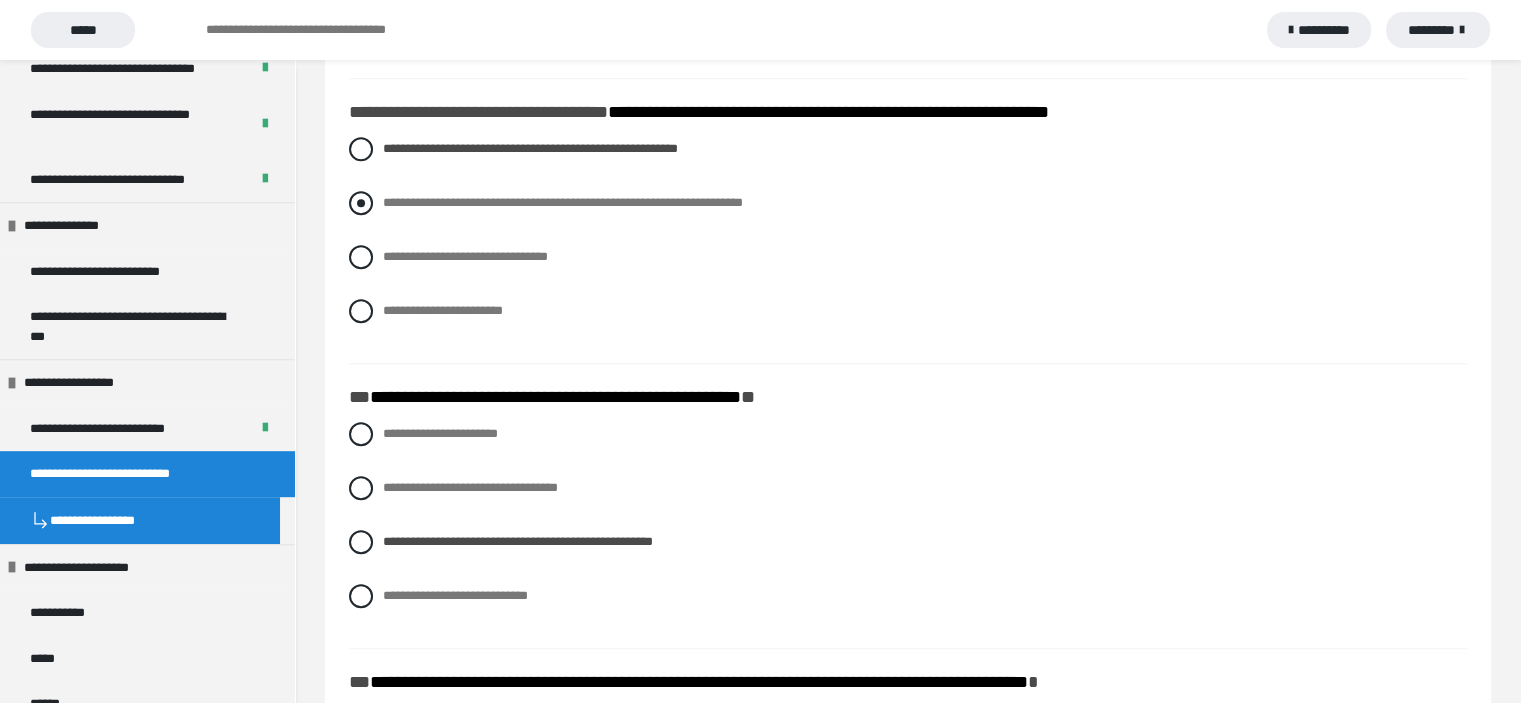 click at bounding box center [361, 203] 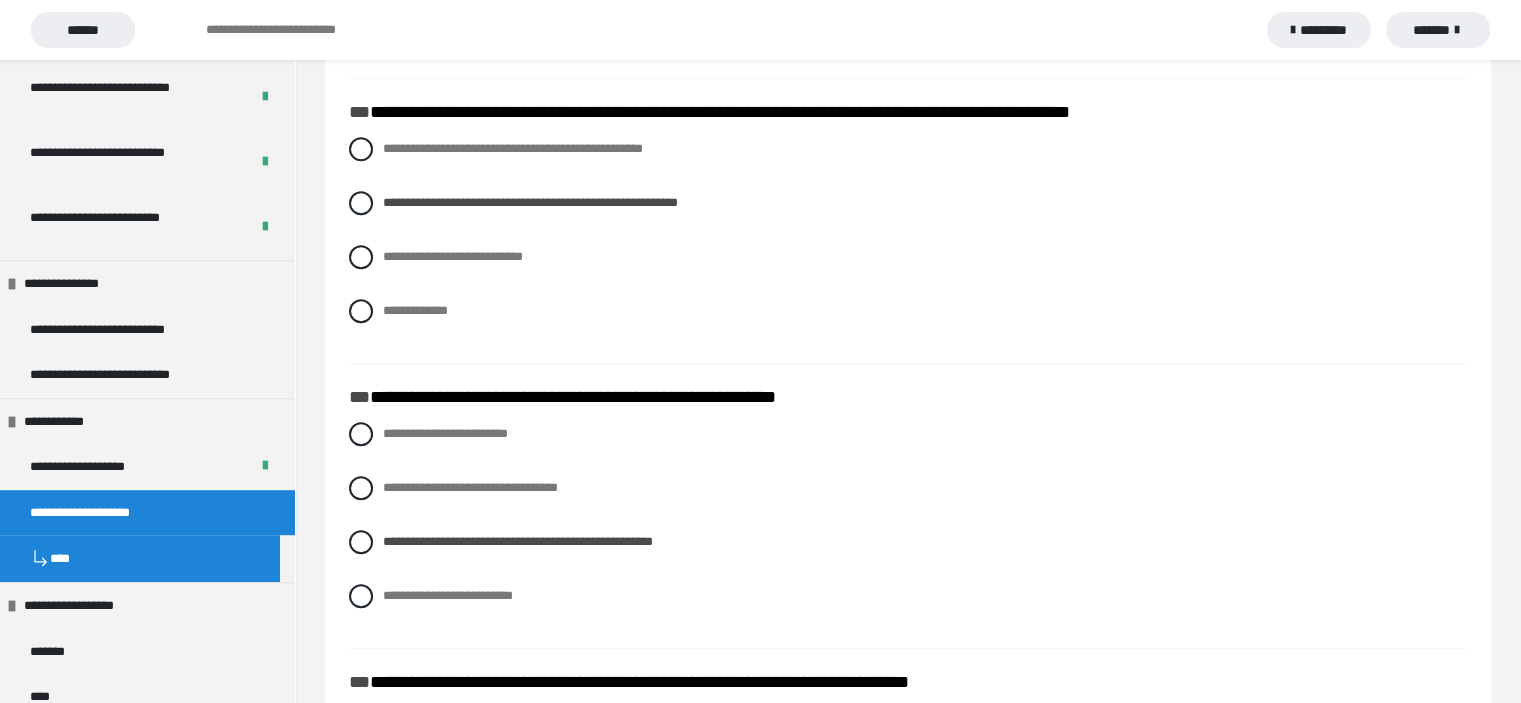 scroll, scrollTop: 1019, scrollLeft: 0, axis: vertical 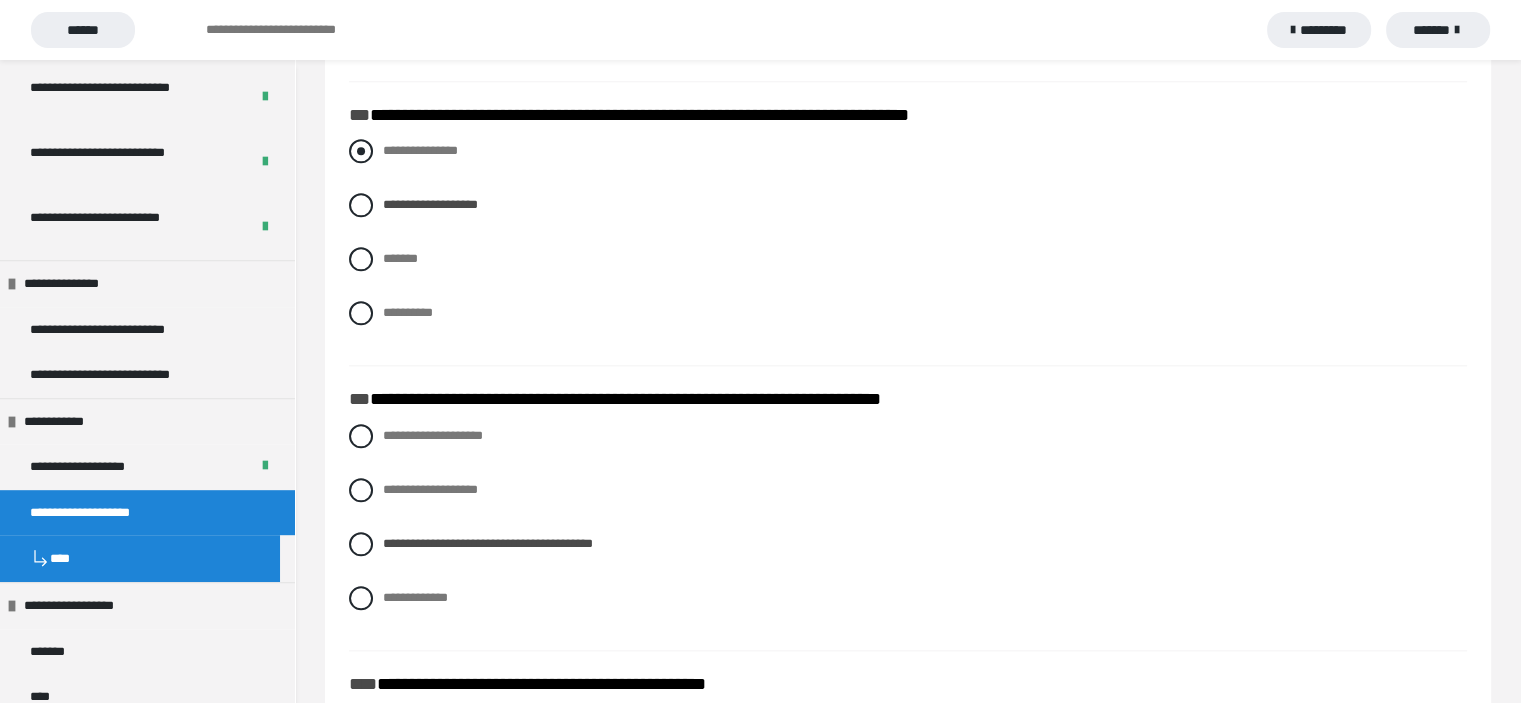 click at bounding box center [361, 151] 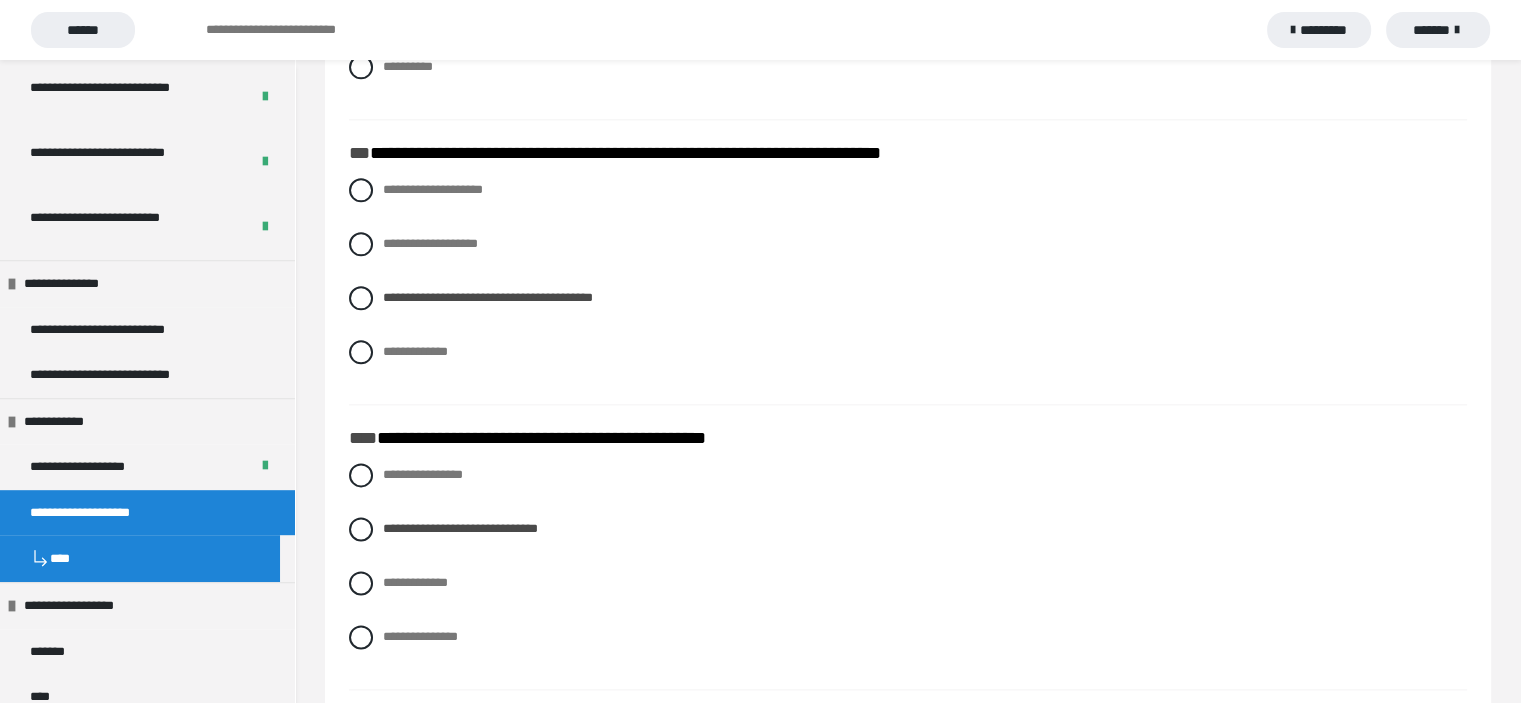 scroll, scrollTop: 2497, scrollLeft: 0, axis: vertical 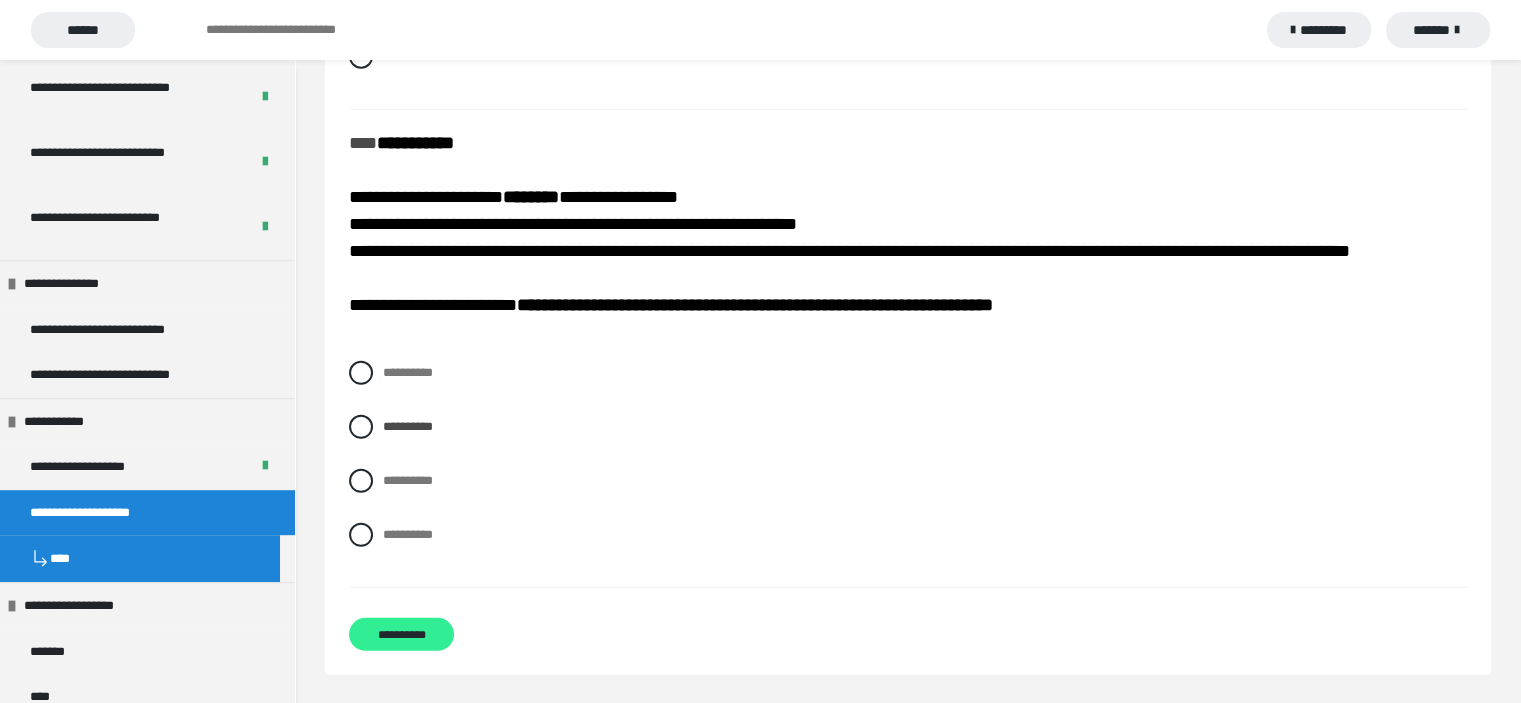 click on "**********" at bounding box center (401, 634) 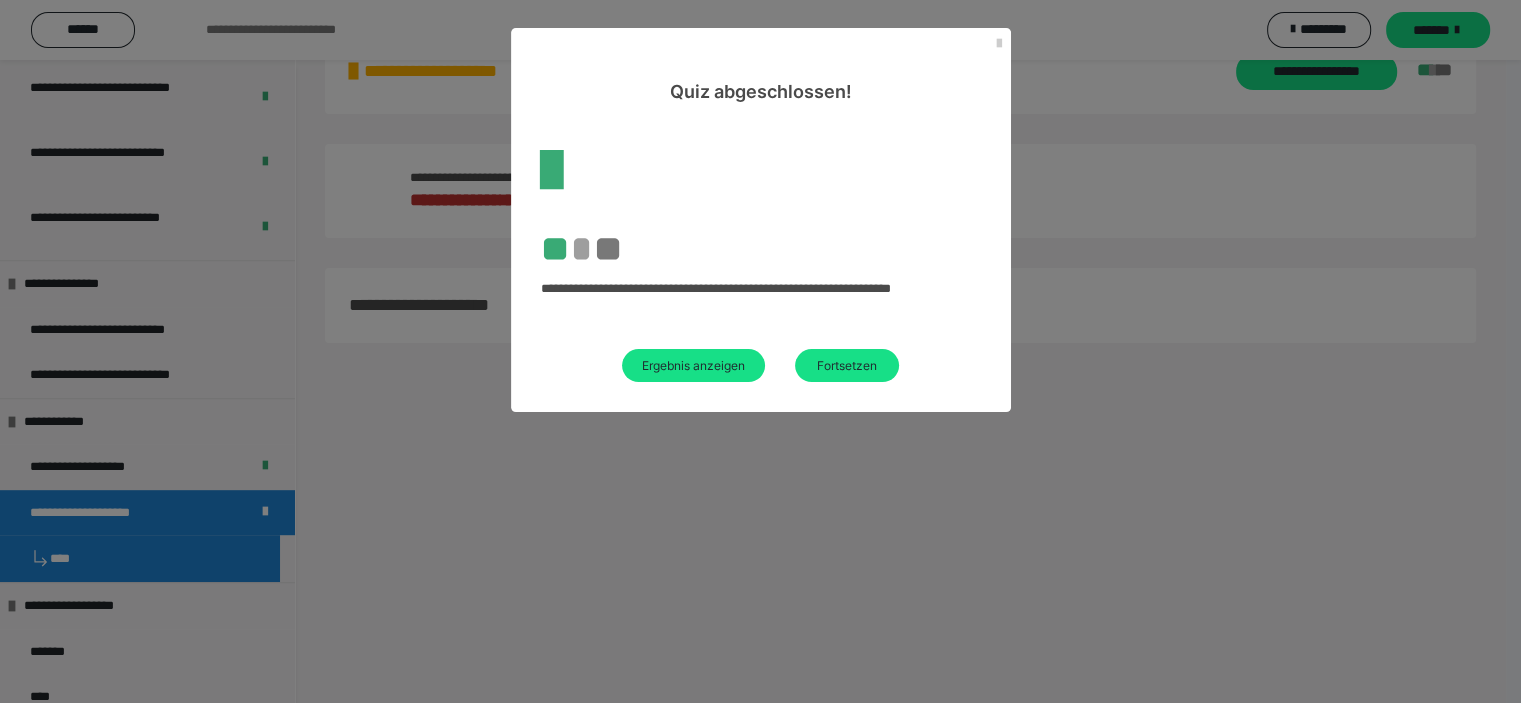 scroll, scrollTop: 499, scrollLeft: 0, axis: vertical 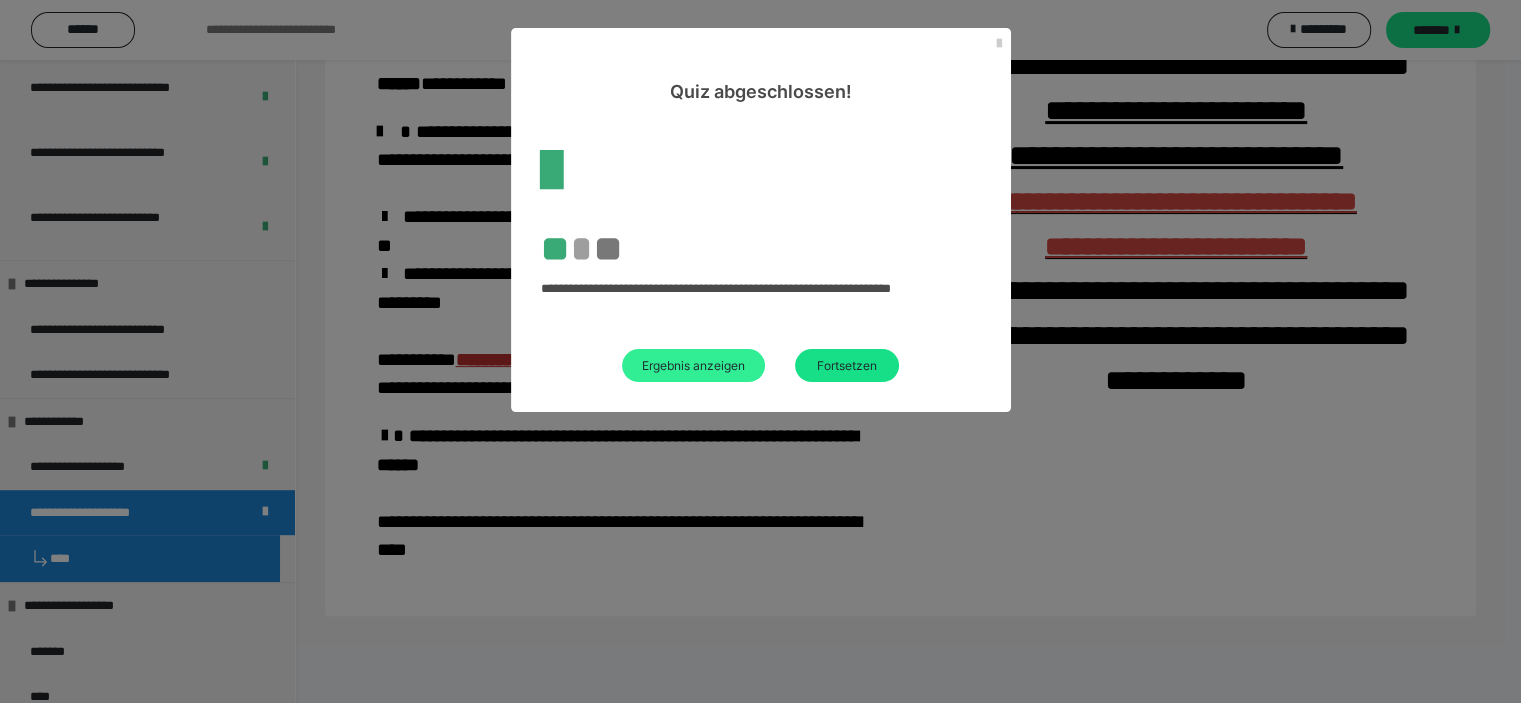 click on "Ergebnis anzeigen" at bounding box center (693, 365) 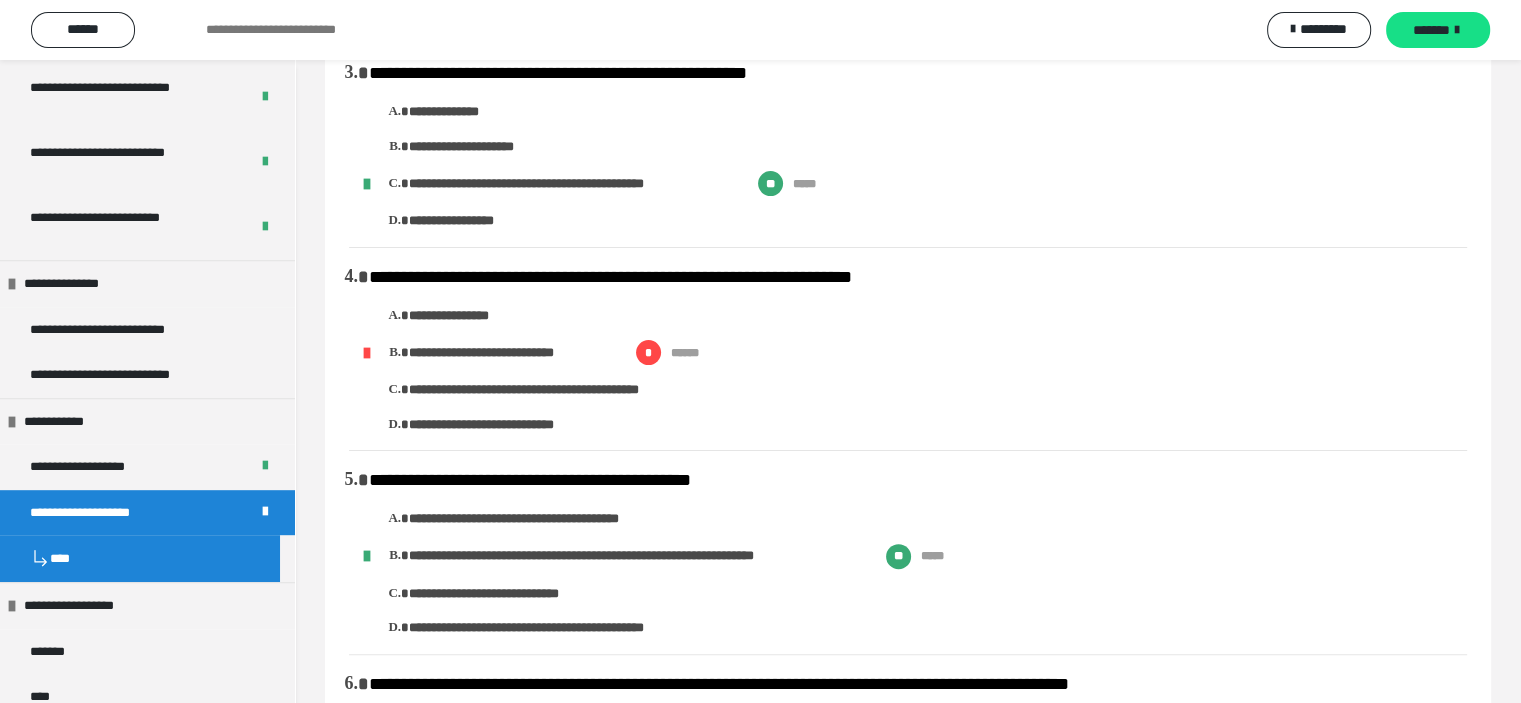 scroll, scrollTop: 0, scrollLeft: 0, axis: both 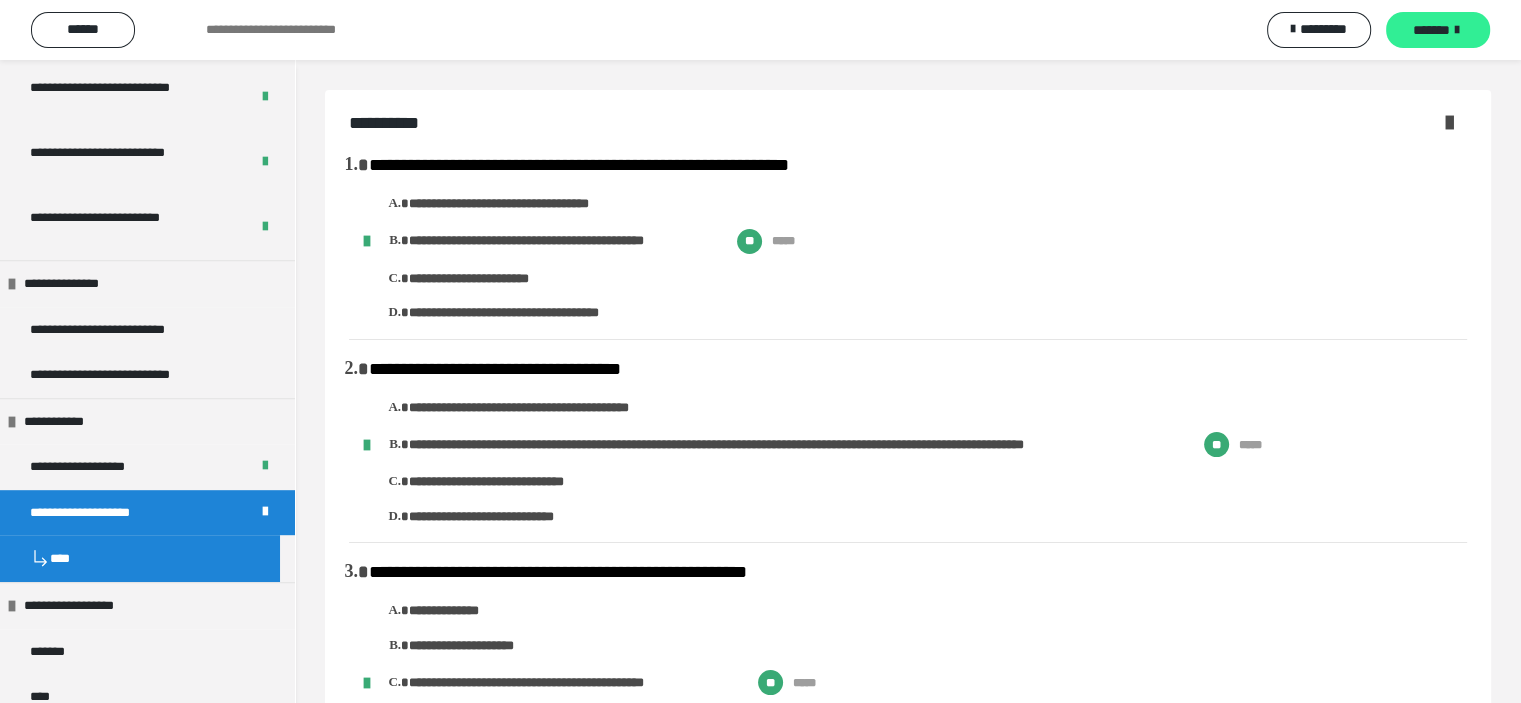 click on "*******" at bounding box center (1431, 30) 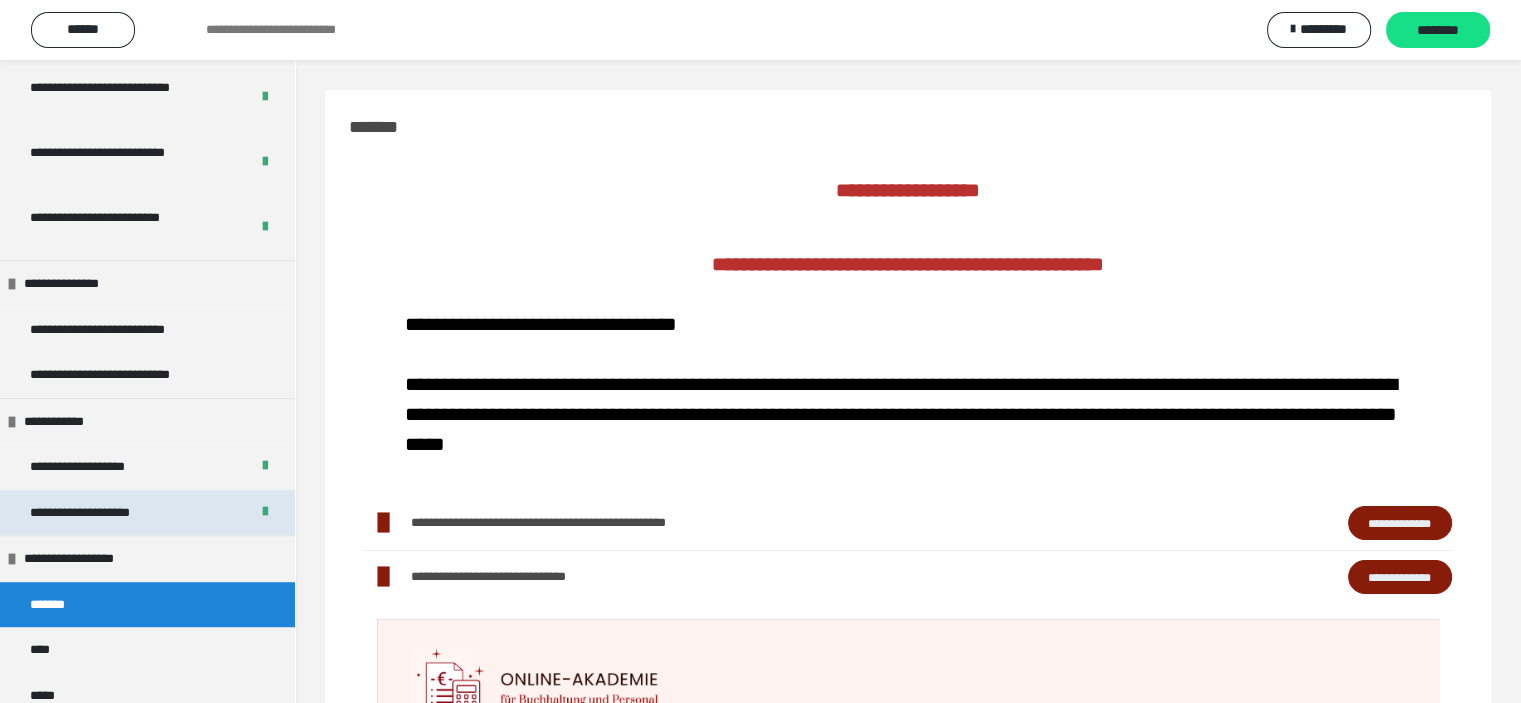 click on "**********" at bounding box center [91, 513] 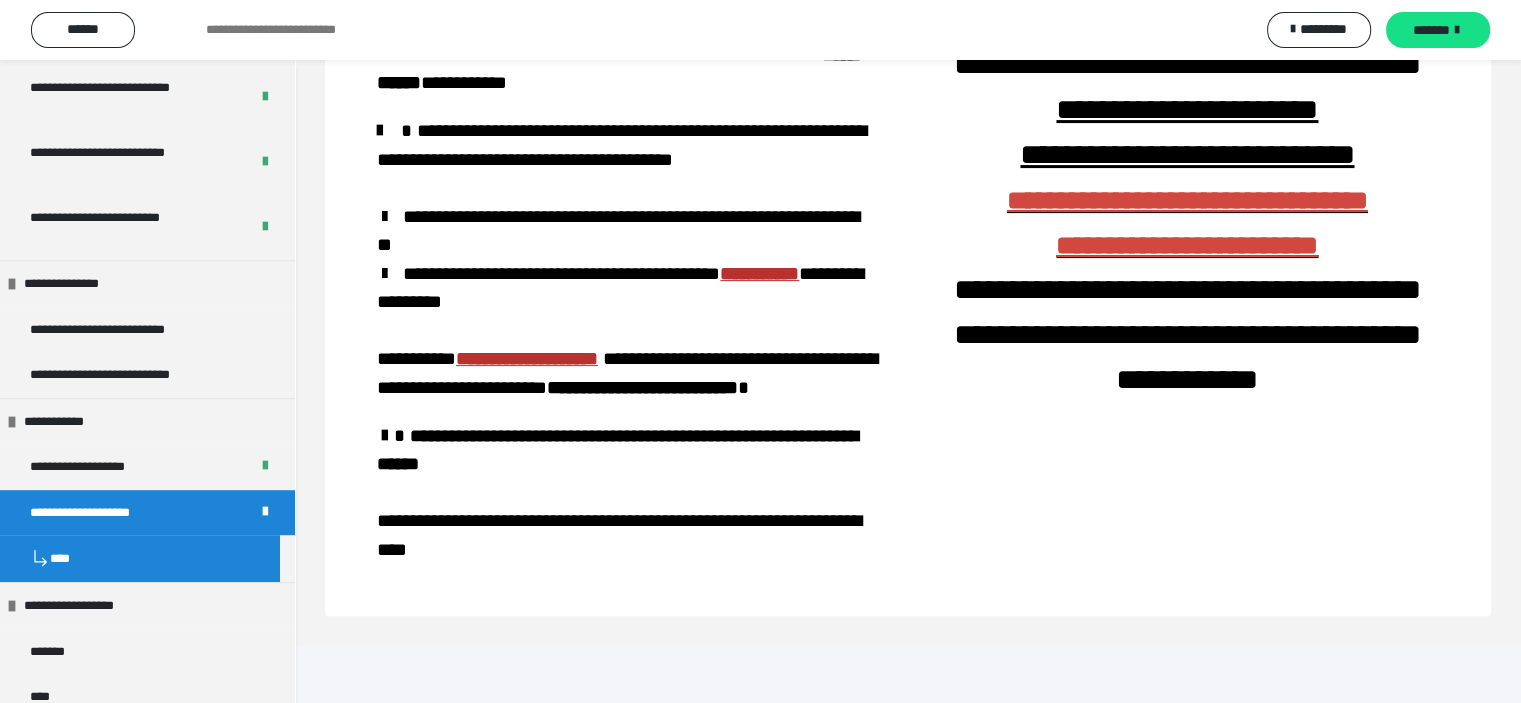 scroll, scrollTop: 0, scrollLeft: 0, axis: both 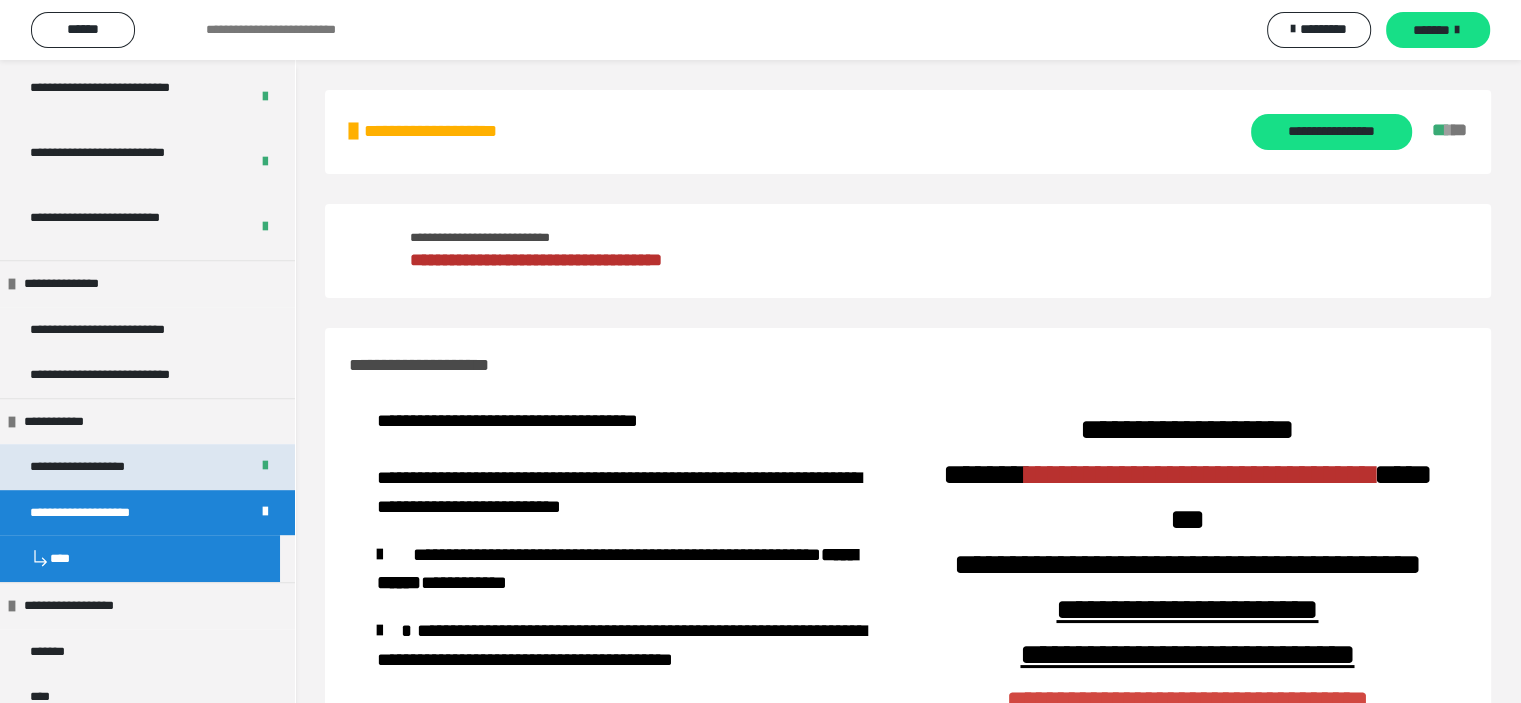 click on "**********" at bounding box center (147, 467) 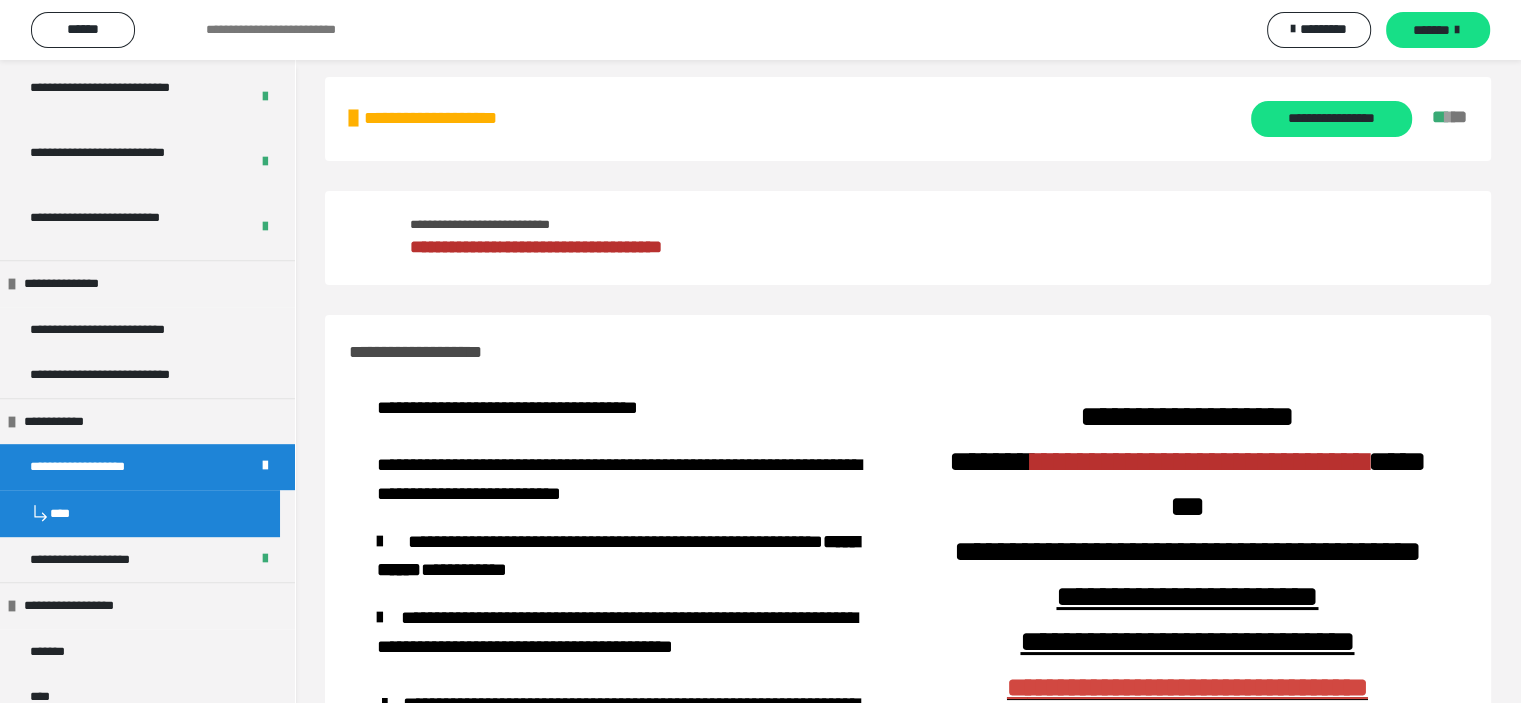 scroll, scrollTop: 0, scrollLeft: 0, axis: both 